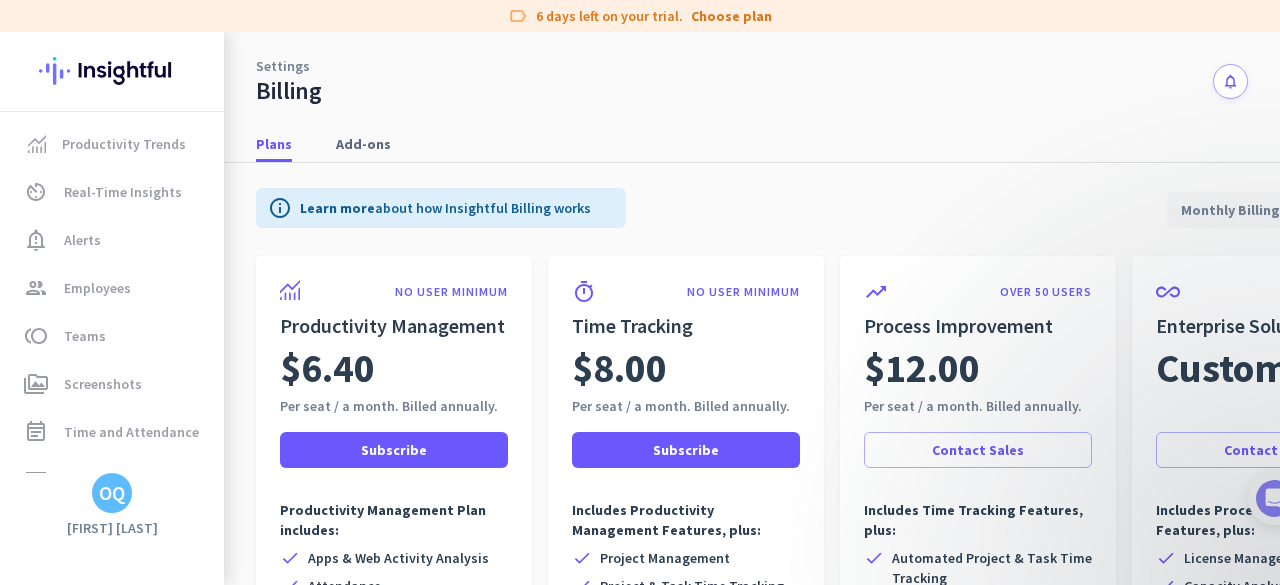 scroll, scrollTop: 0, scrollLeft: 0, axis: both 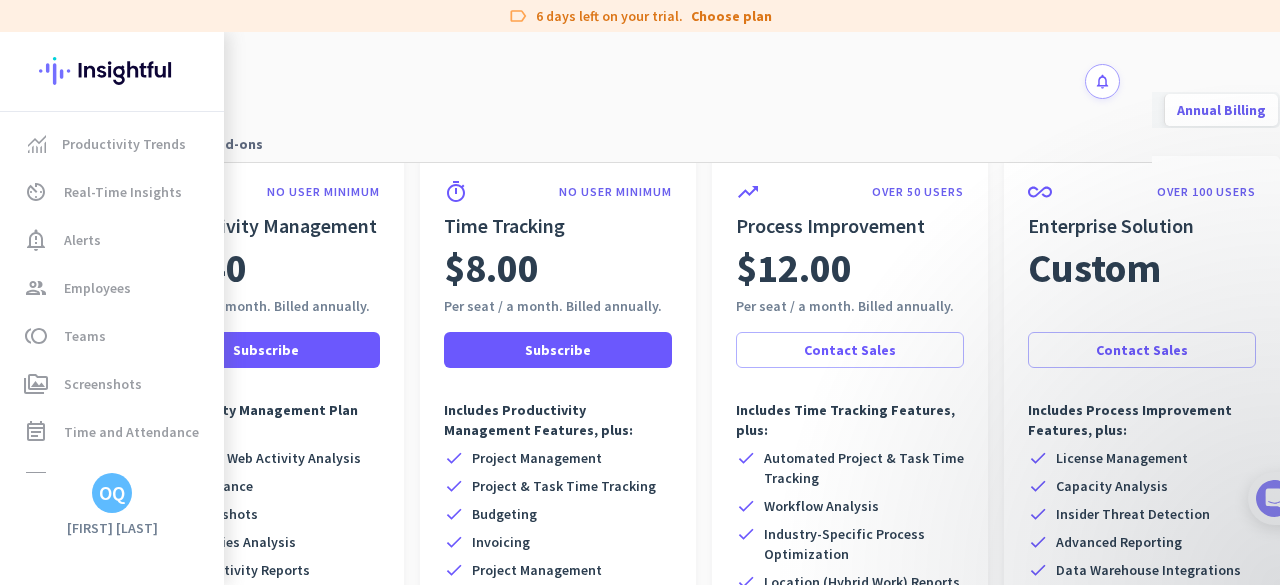 click on "Plans Add-ons" at bounding box center (624, 134) 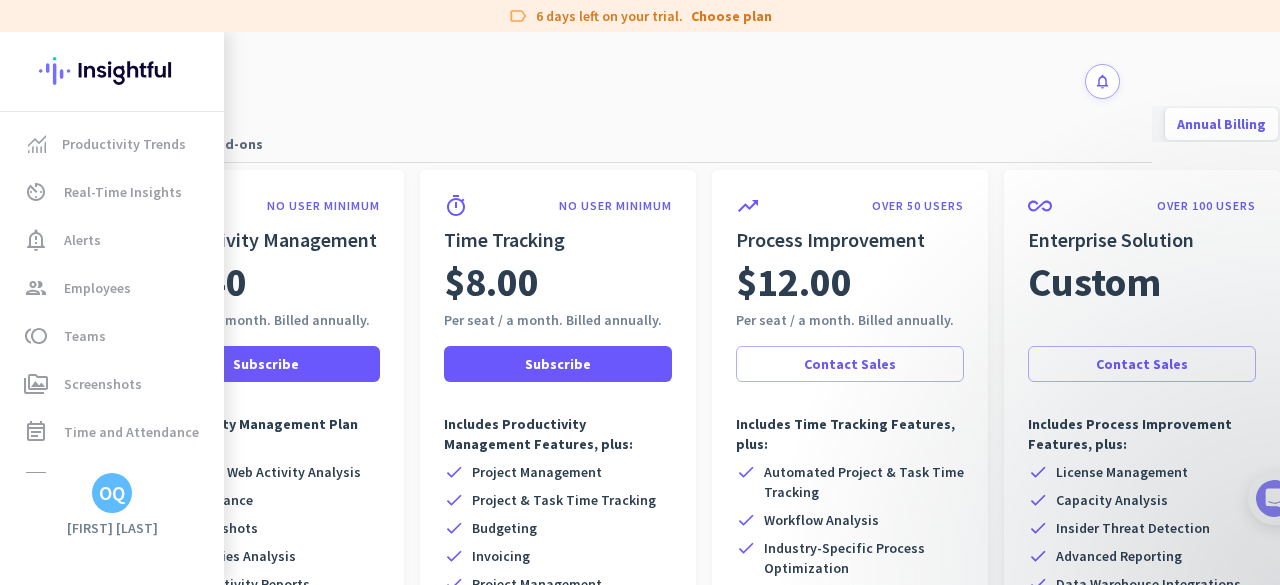 scroll, scrollTop: 0, scrollLeft: 143, axis: horizontal 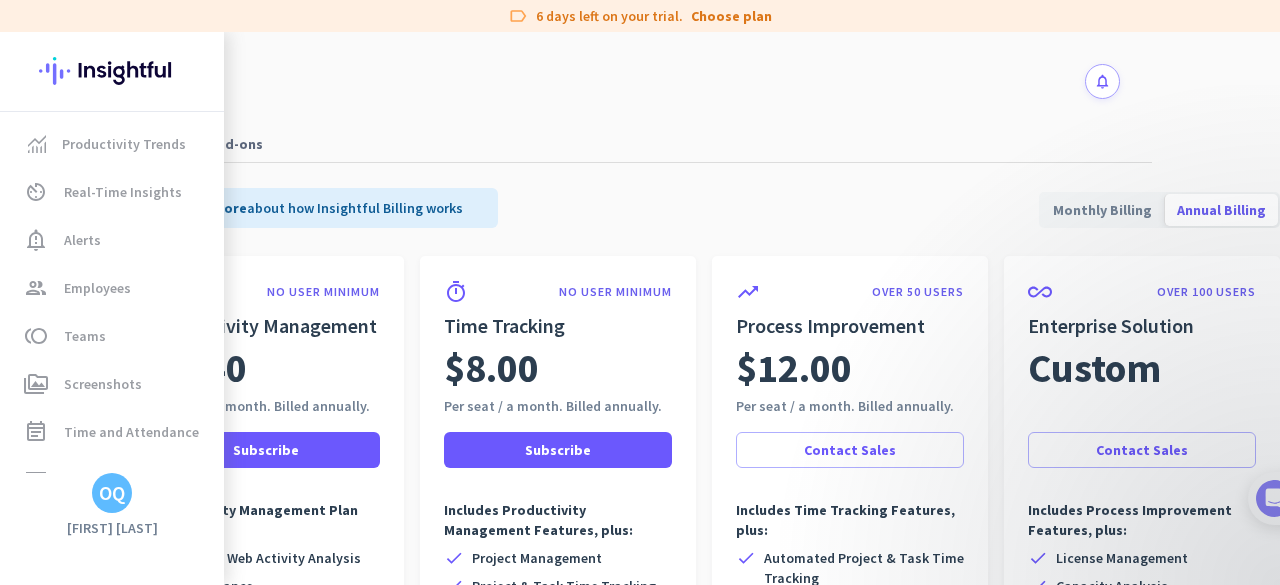 click on "Settings Billing notifications Plans Add-ons info Learn more about how Insightful Billing works Monthly Billing Annual Billing NO USER MINIMUM Productivty Management $6.40 Per seat / a month. Billed annually. Subscribe Productivty Management Plan includes: check Apps & Web Activity Analysis check Attendance check Screenshots check Activities Analysis check Productivty Reports check Work Type Reports check HRIS Integrations check 2FA check Stealth mode timer NO USER MINIMUM Time Tracking $8.00 Per seat / a month. Billed annually. Subscribe Includes Productivty Management Features, plus: check check check check Project Management check Project & Task Time Tracking check Budgeting check Invoicing check Project Management Integrations check Customer Service Integrations check Invoicing Integrations trending_up OVER 50 USERS Process Improvement $12.00 Per seat / a month. Billed annually. Contact Sales Includes Time Tracking Features, plus: check check check check" 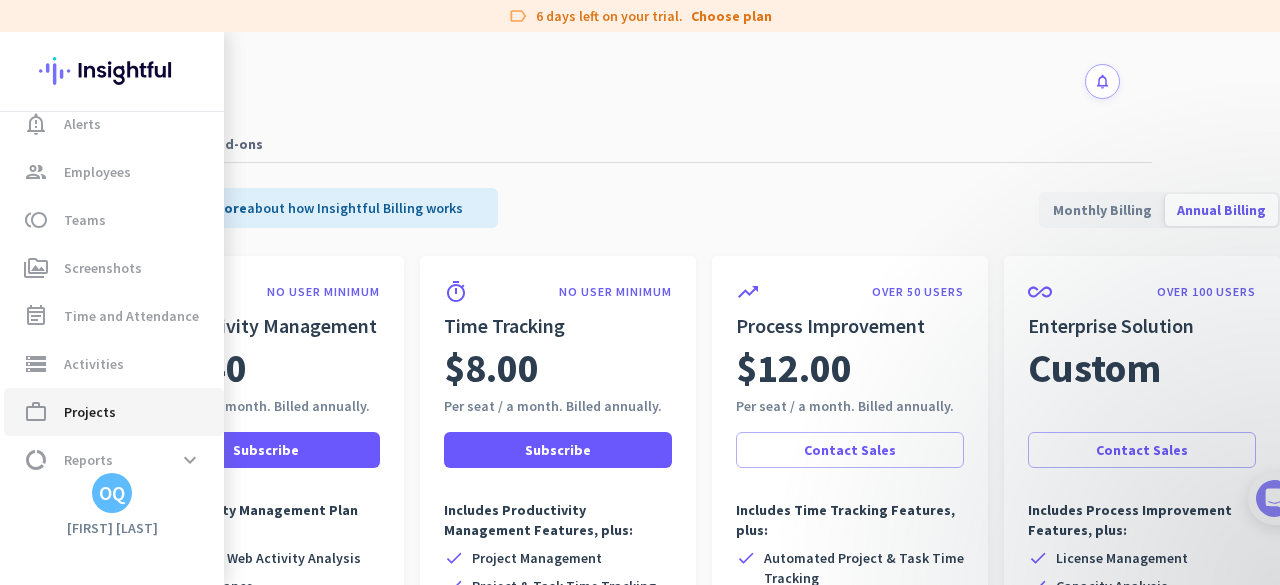 scroll, scrollTop: 182, scrollLeft: 0, axis: vertical 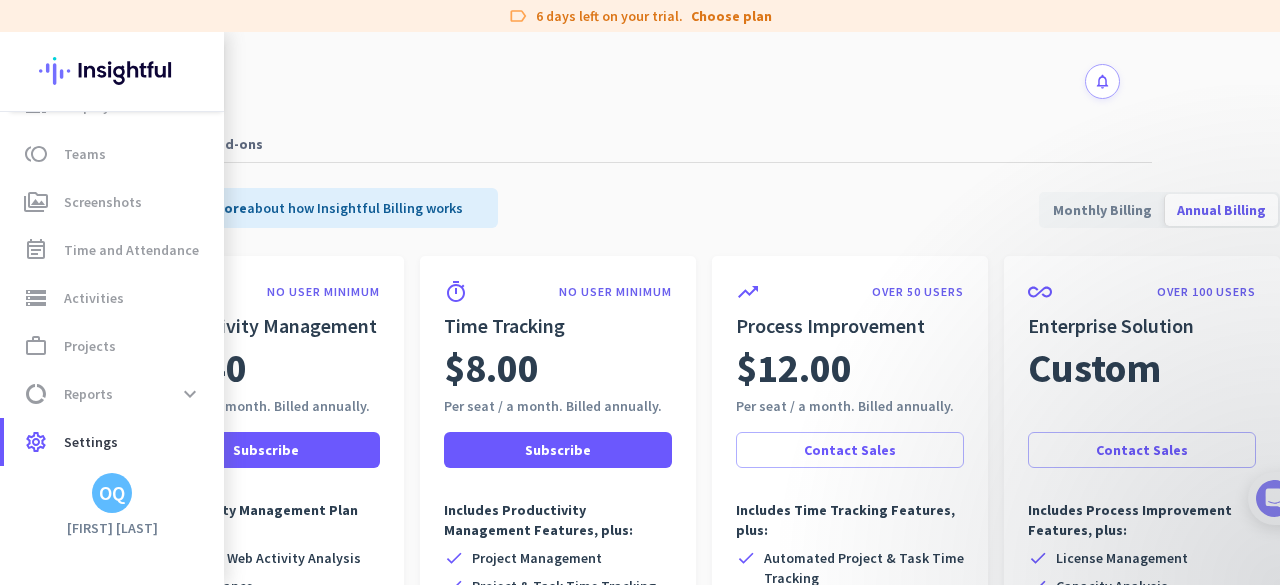 click on "Plans Add-ons" at bounding box center [624, 144] 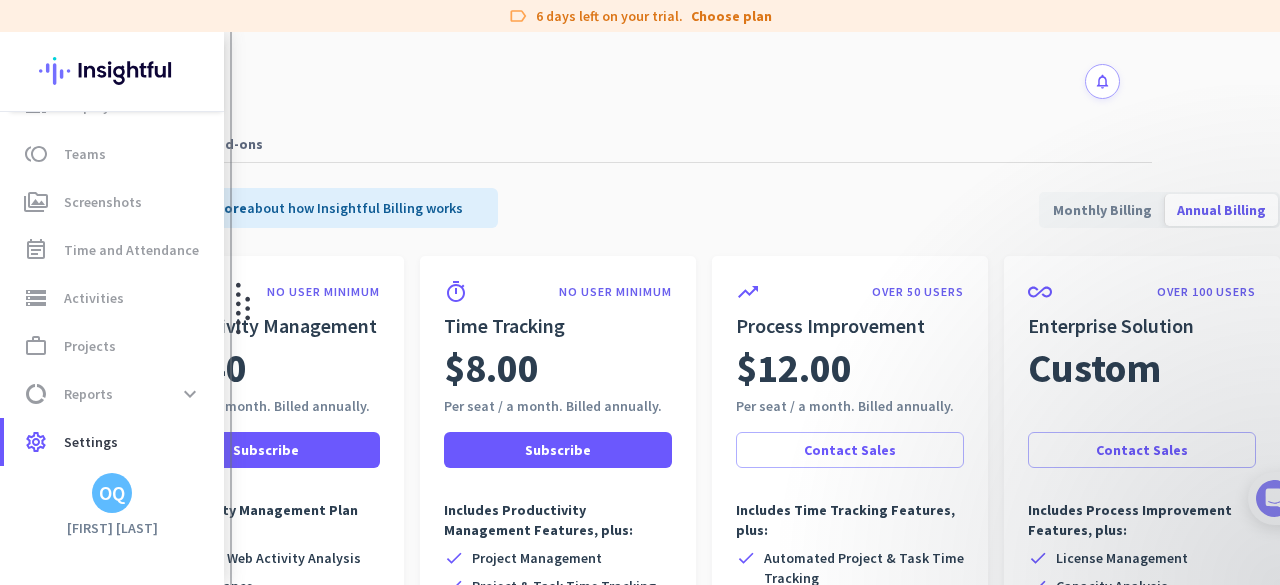 click 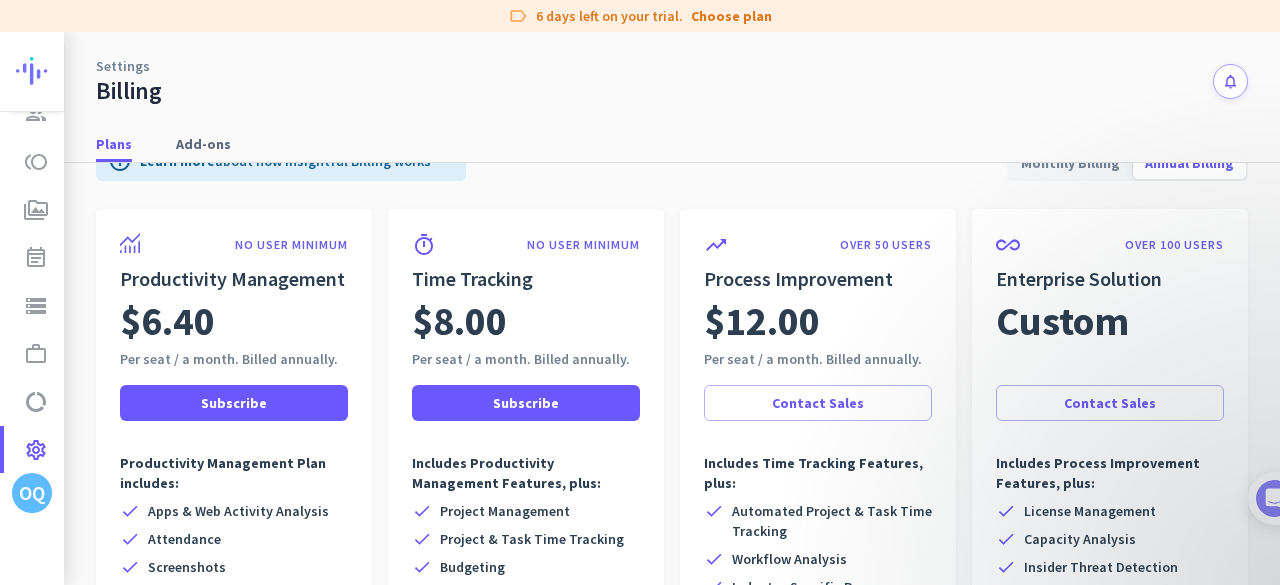 scroll, scrollTop: 0, scrollLeft: 0, axis: both 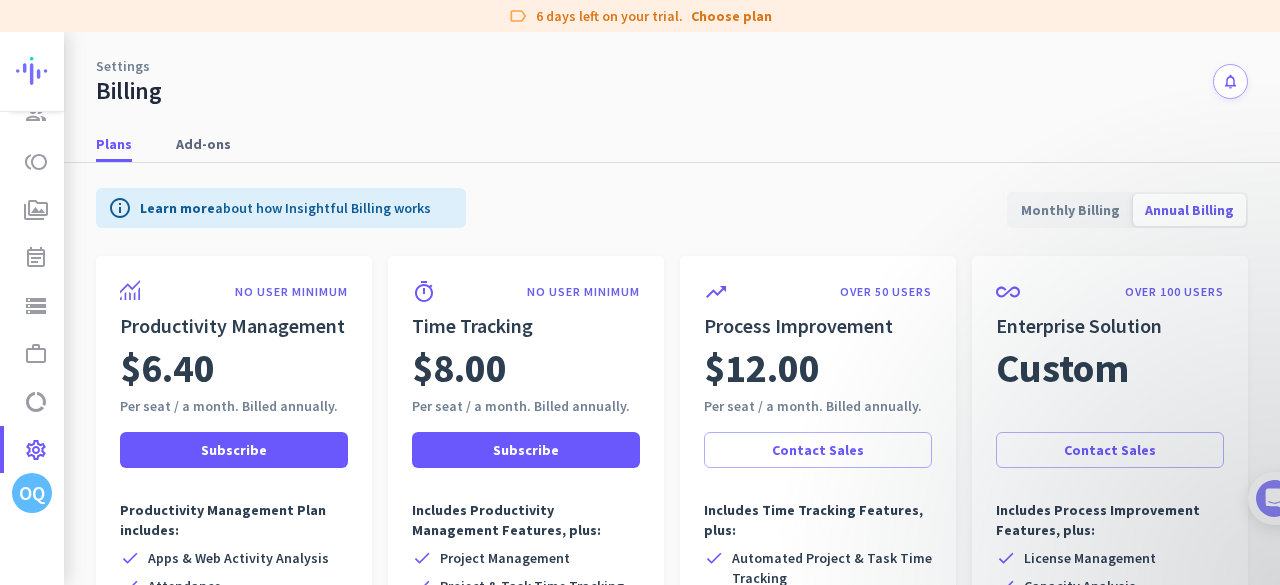 click on "Monthly Billing" at bounding box center (1070, 210) 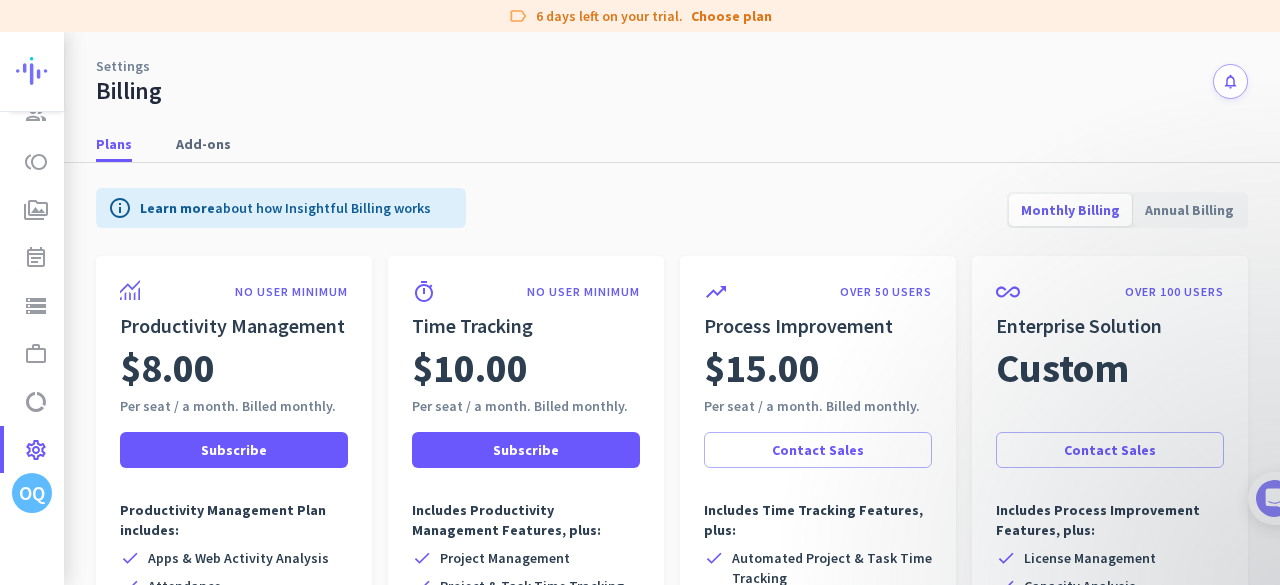 type 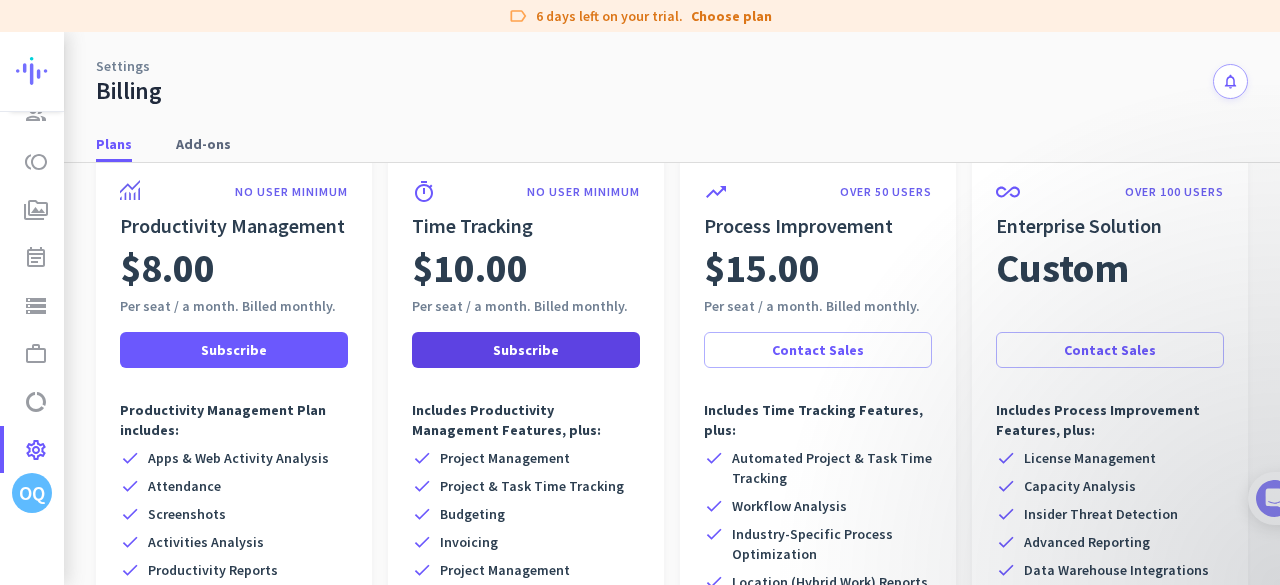 scroll, scrollTop: 0, scrollLeft: 0, axis: both 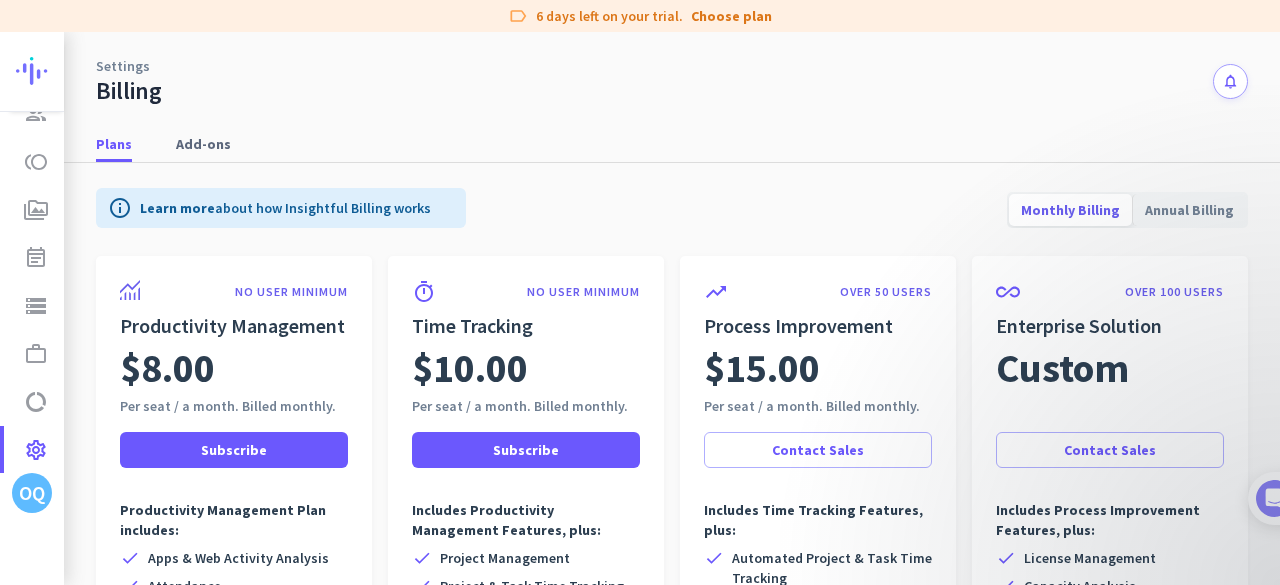 click on "Learn more about how Insightful Billing works" 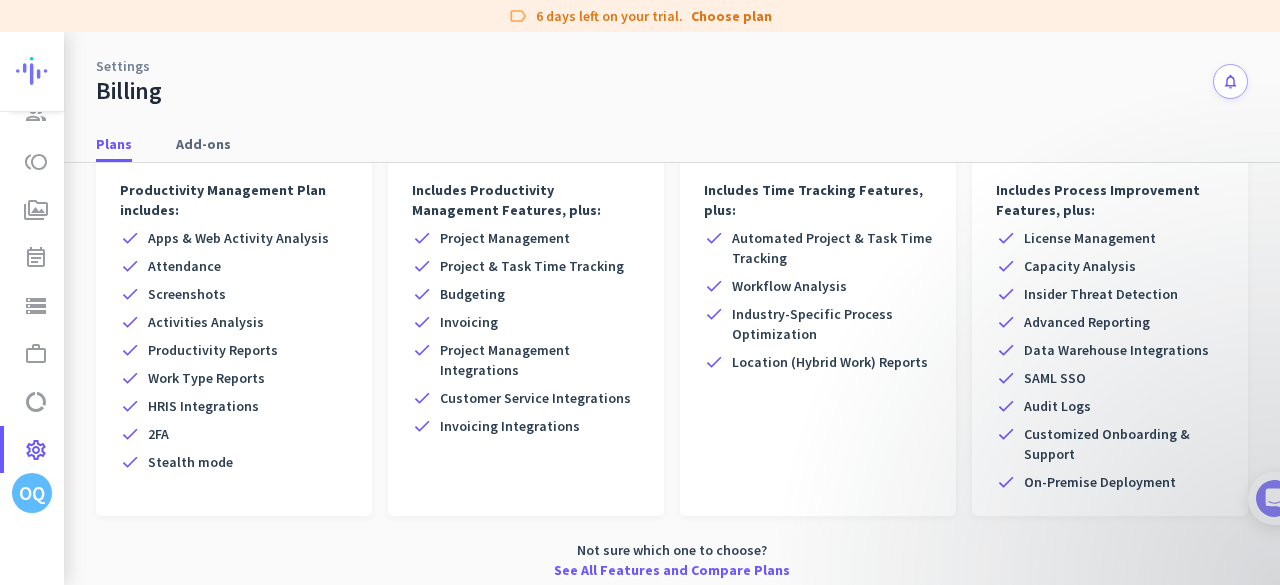 scroll, scrollTop: 330, scrollLeft: 0, axis: vertical 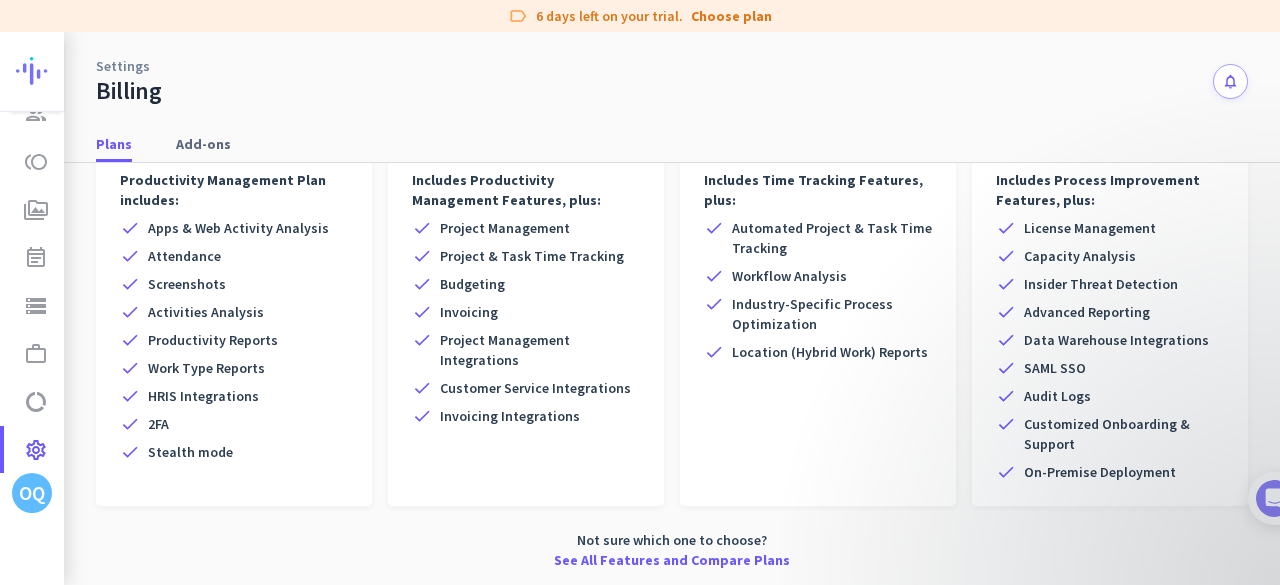 drag, startPoint x: 232, startPoint y: 456, endPoint x: 142, endPoint y: 374, distance: 121.75385 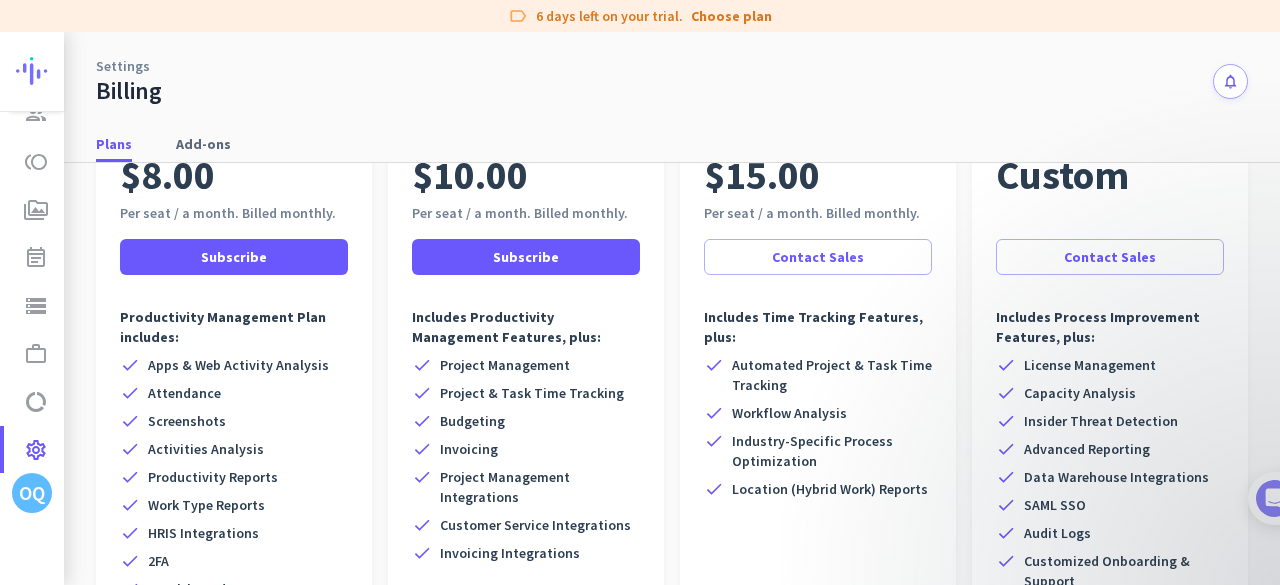 scroll, scrollTop: 30, scrollLeft: 0, axis: vertical 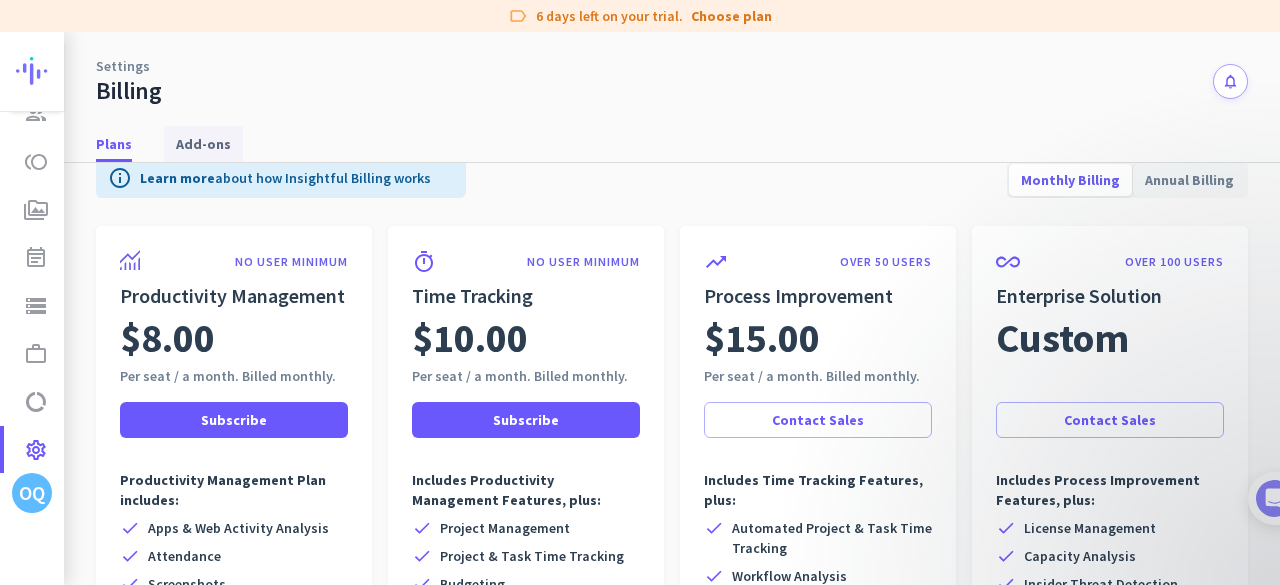 click on "Add-ons" at bounding box center [203, 144] 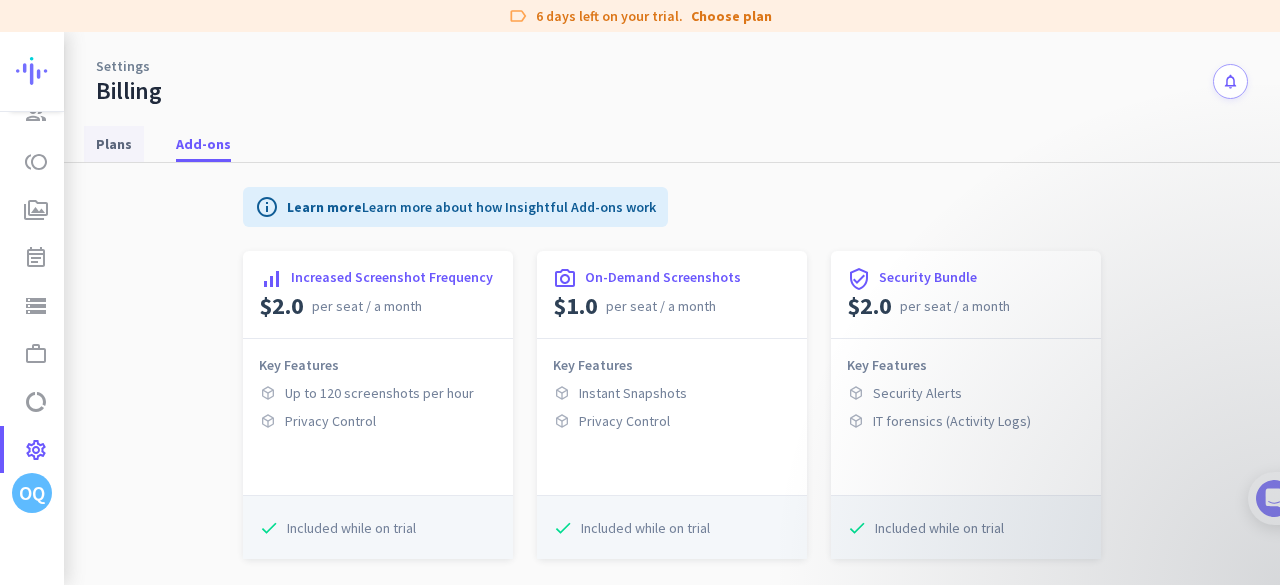 click on "Plans" at bounding box center [114, 144] 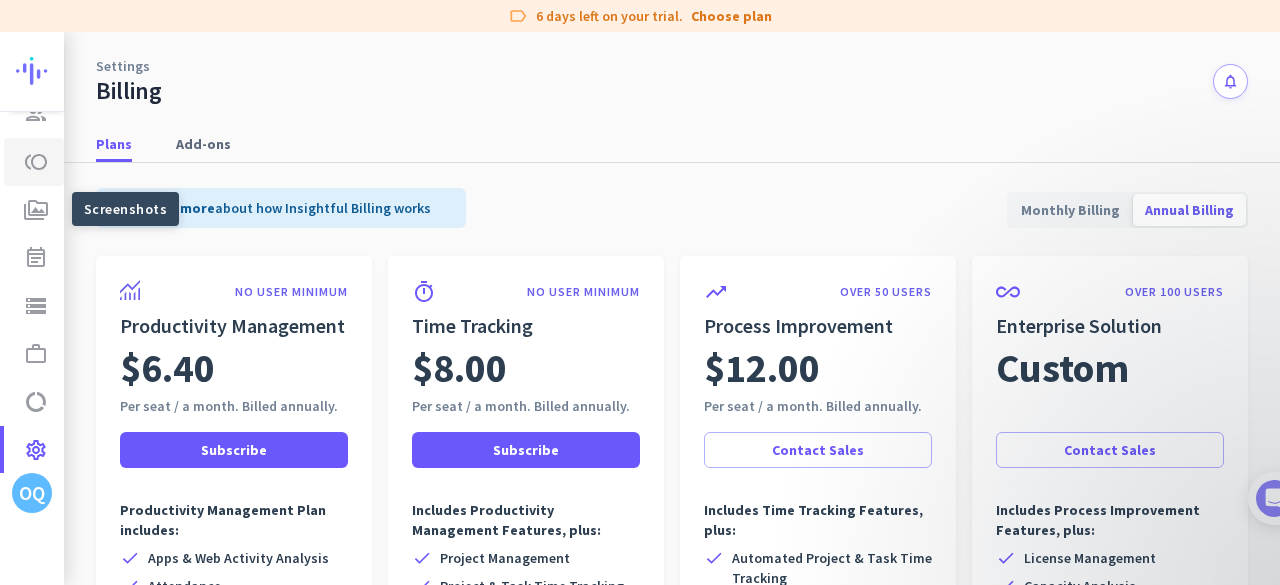 click on "toll  Teams" 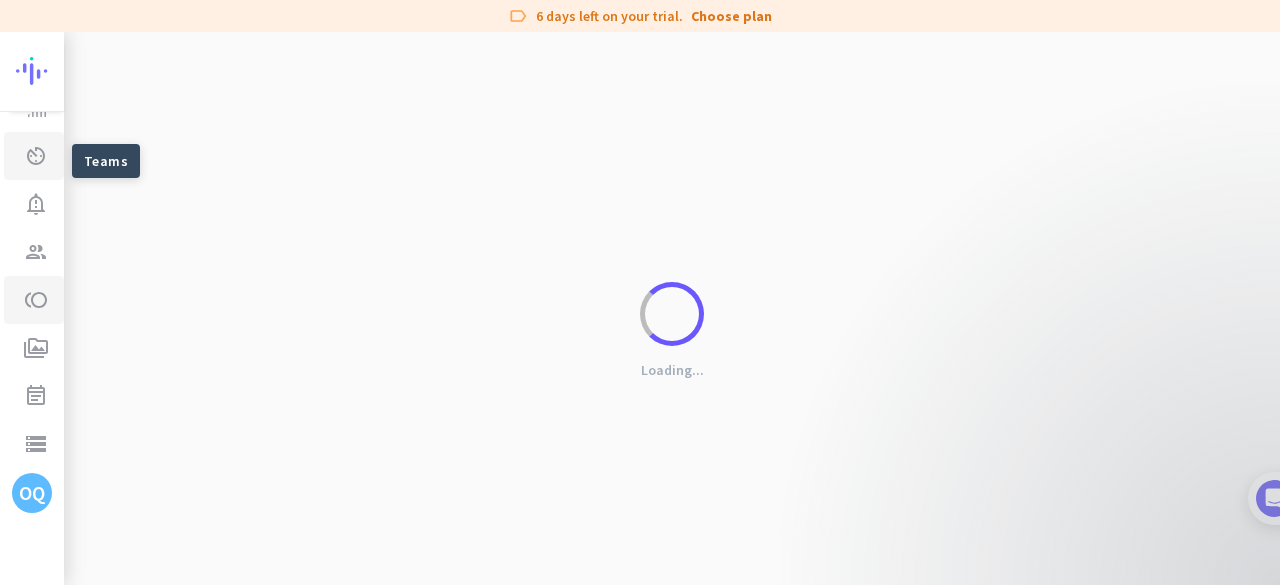 scroll, scrollTop: 0, scrollLeft: 0, axis: both 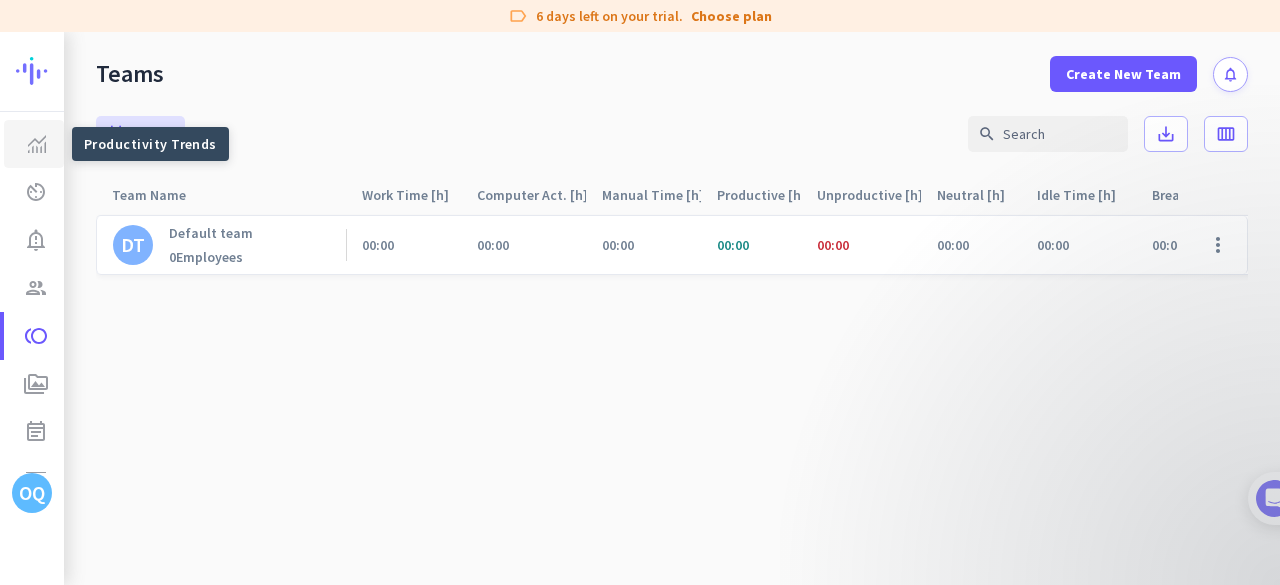 click on "Productivity Trends" 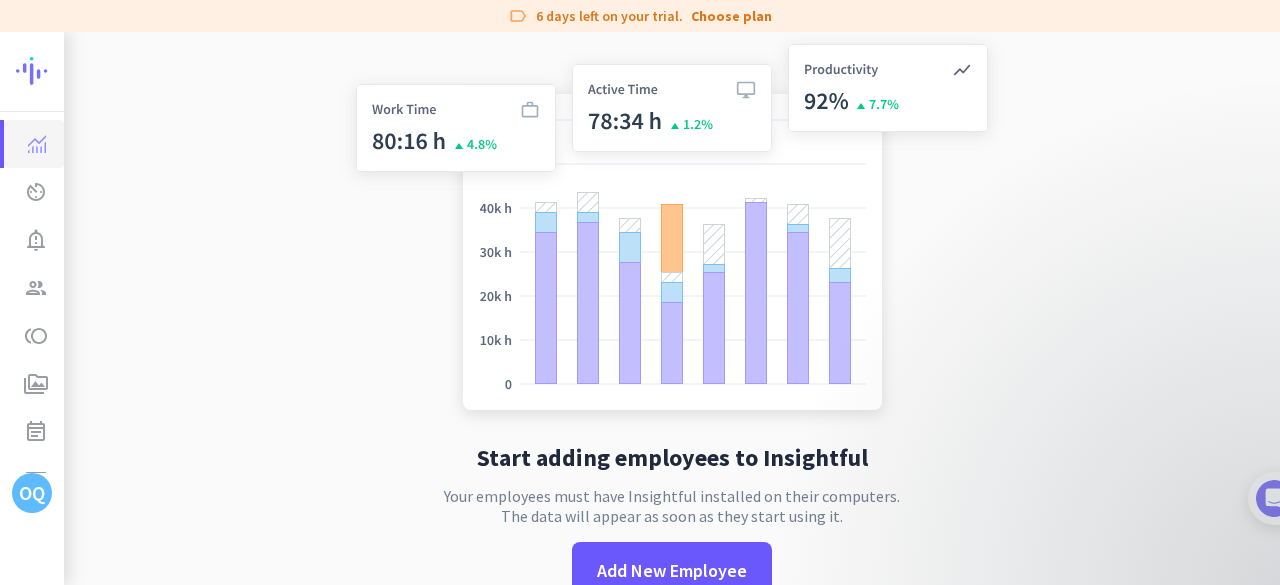 scroll, scrollTop: 46, scrollLeft: 0, axis: vertical 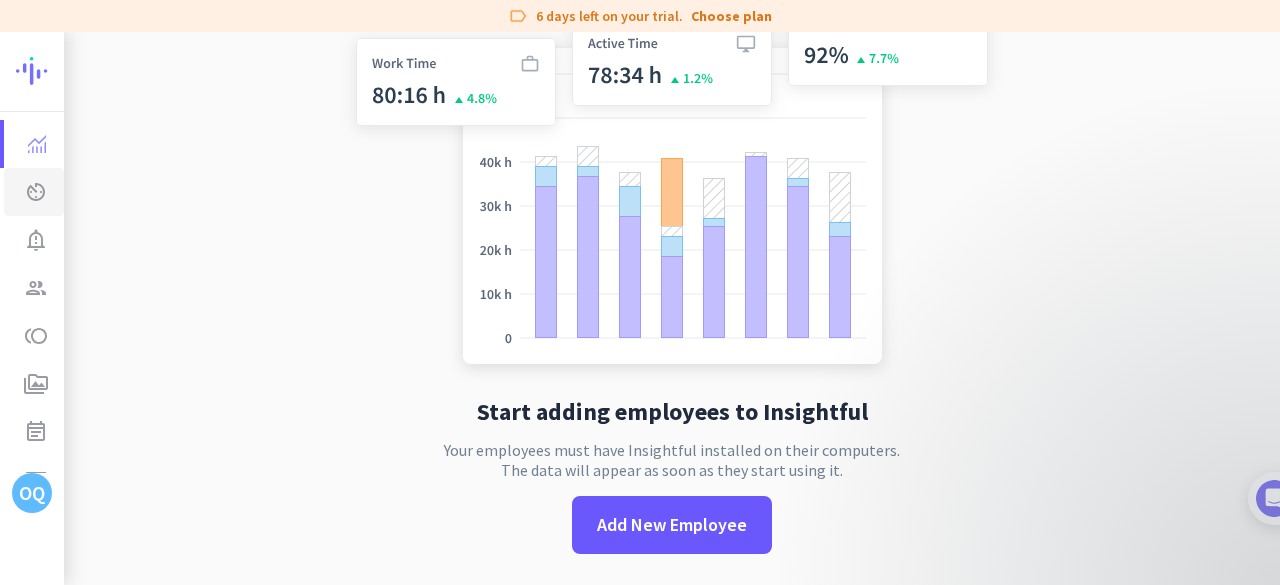 click on "av_timer" 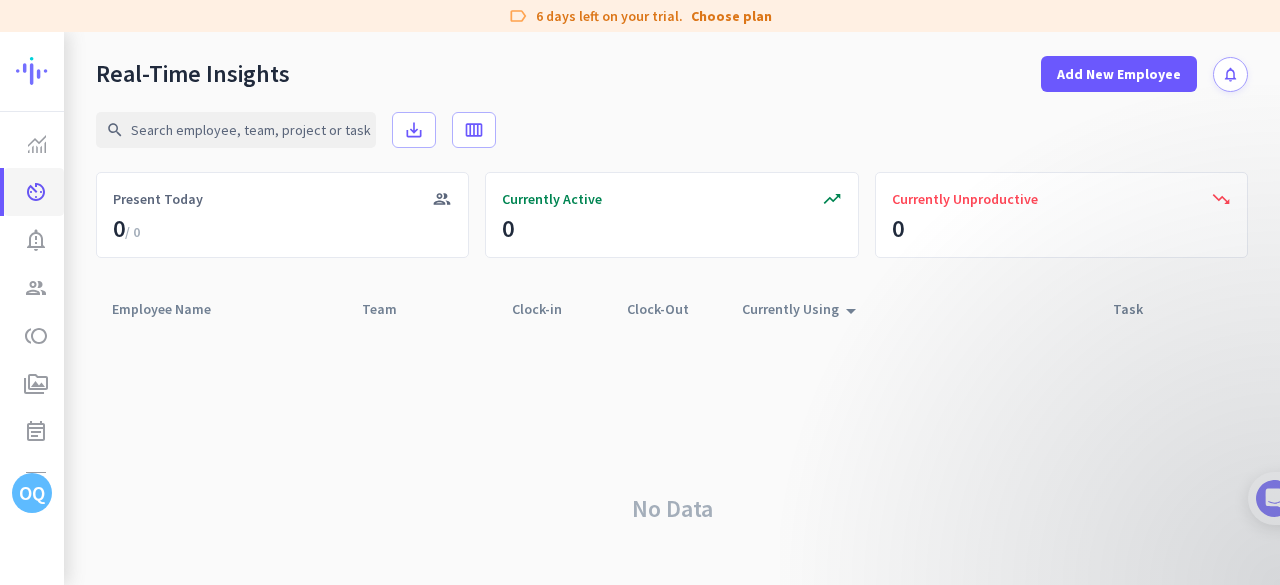 scroll, scrollTop: 0, scrollLeft: 0, axis: both 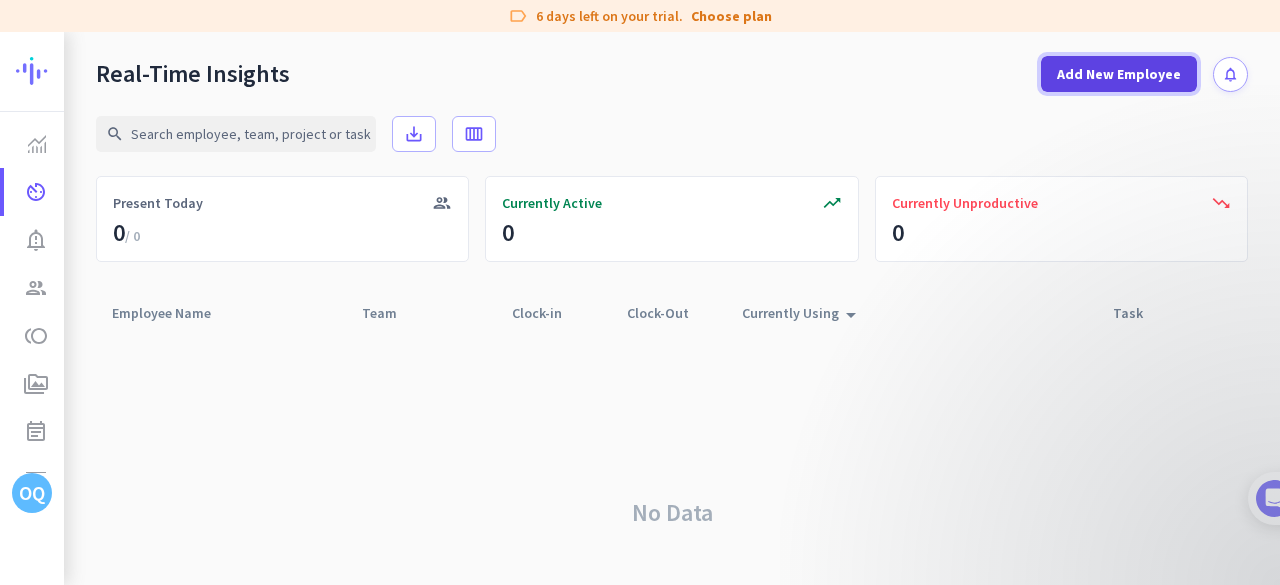 click on "Add New Employee" at bounding box center (1119, 74) 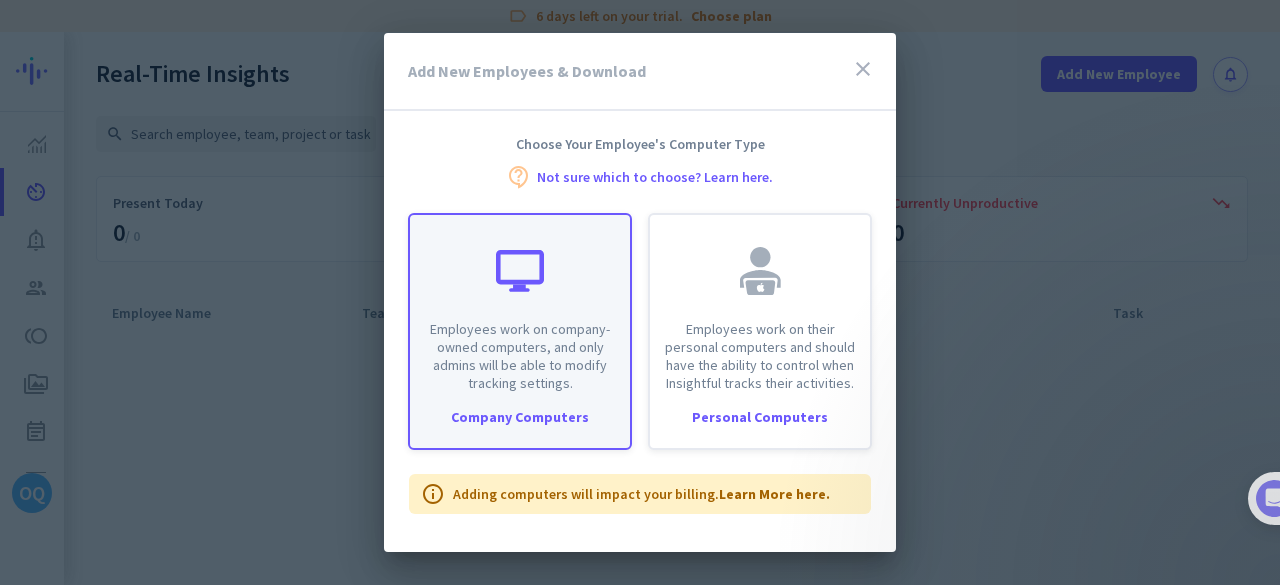 click on "Employees work on company-owned computers, and only admins will be able to modify tracking settings." at bounding box center (520, 303) 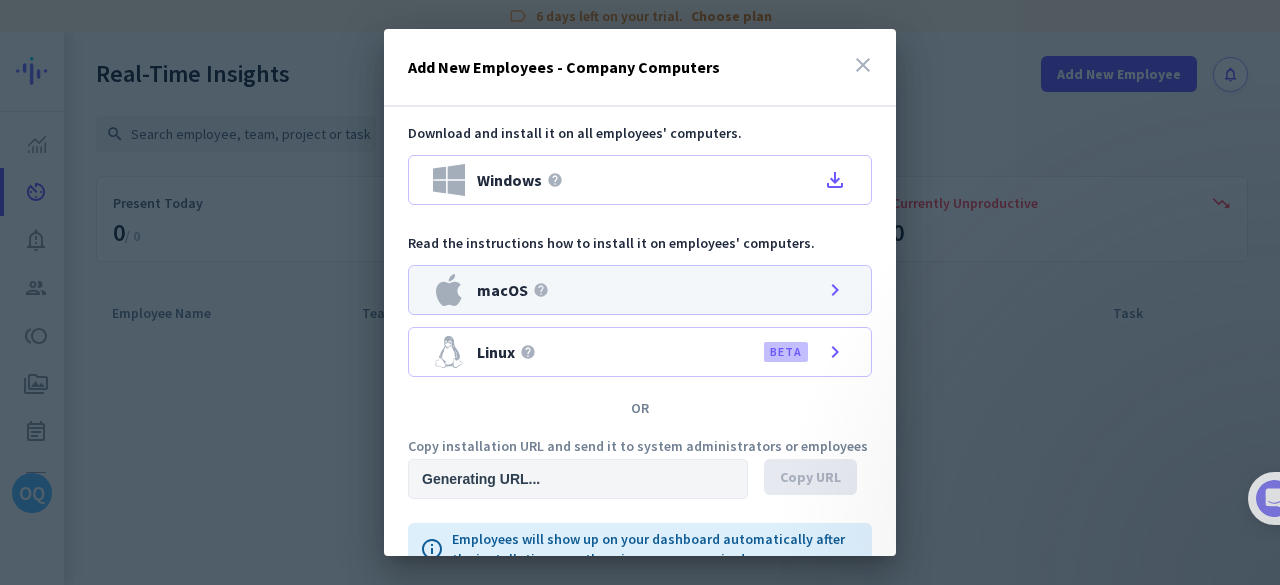 type on "https://app.insightful.io/#/installation/company?token=[TOKEN]&organizationId=[ORG_ID]" 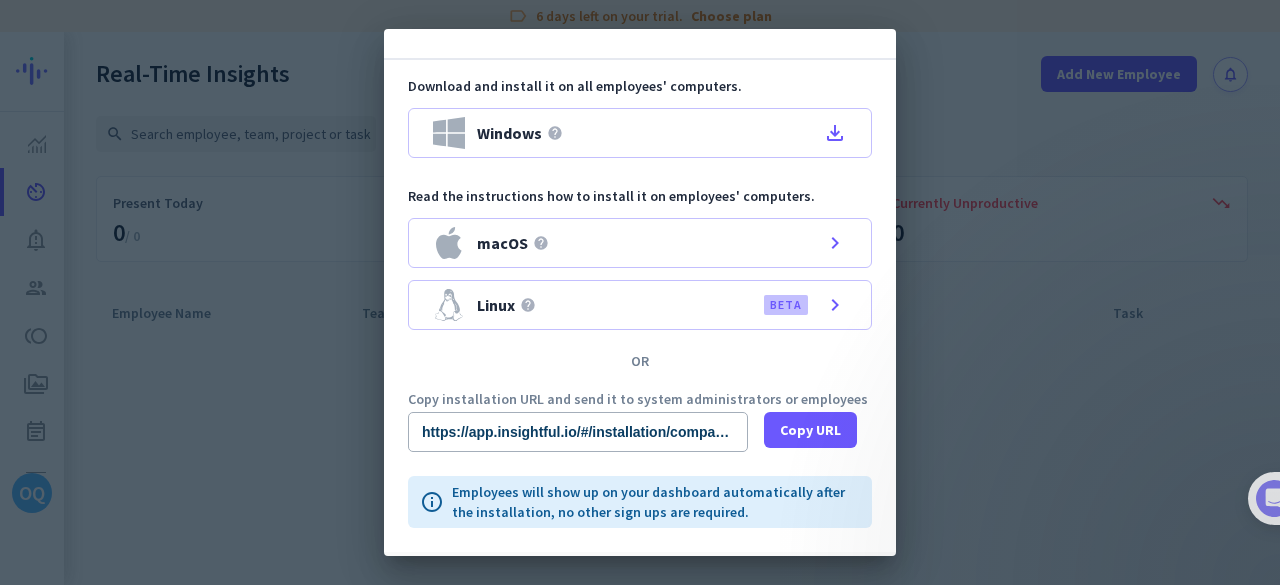 scroll, scrollTop: 110, scrollLeft: 0, axis: vertical 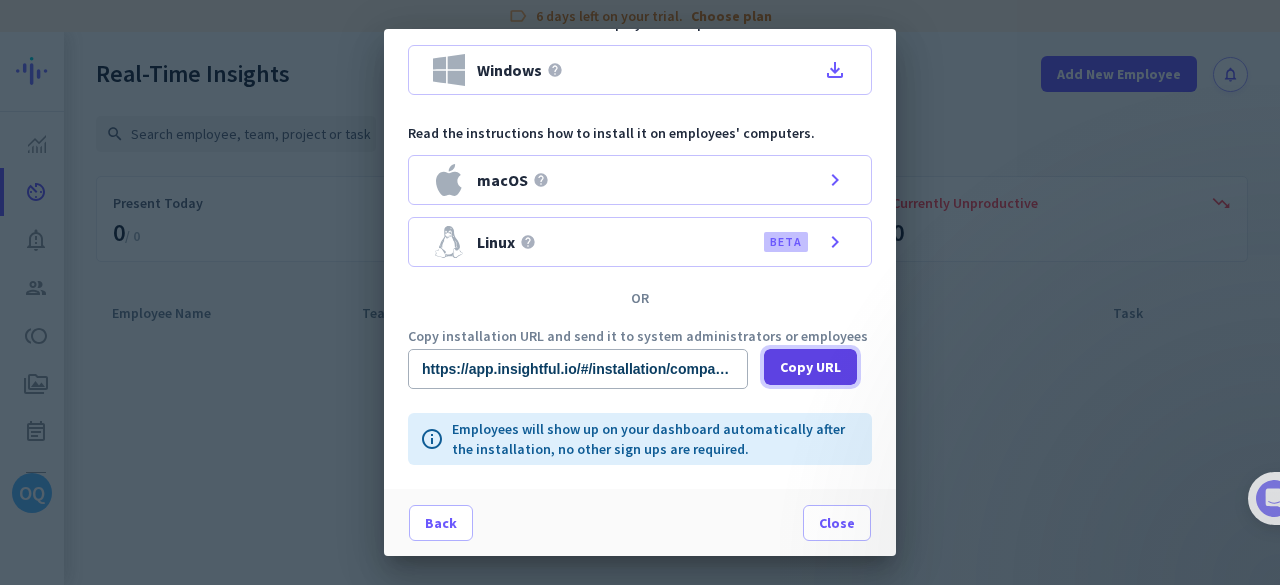 click at bounding box center [810, 367] 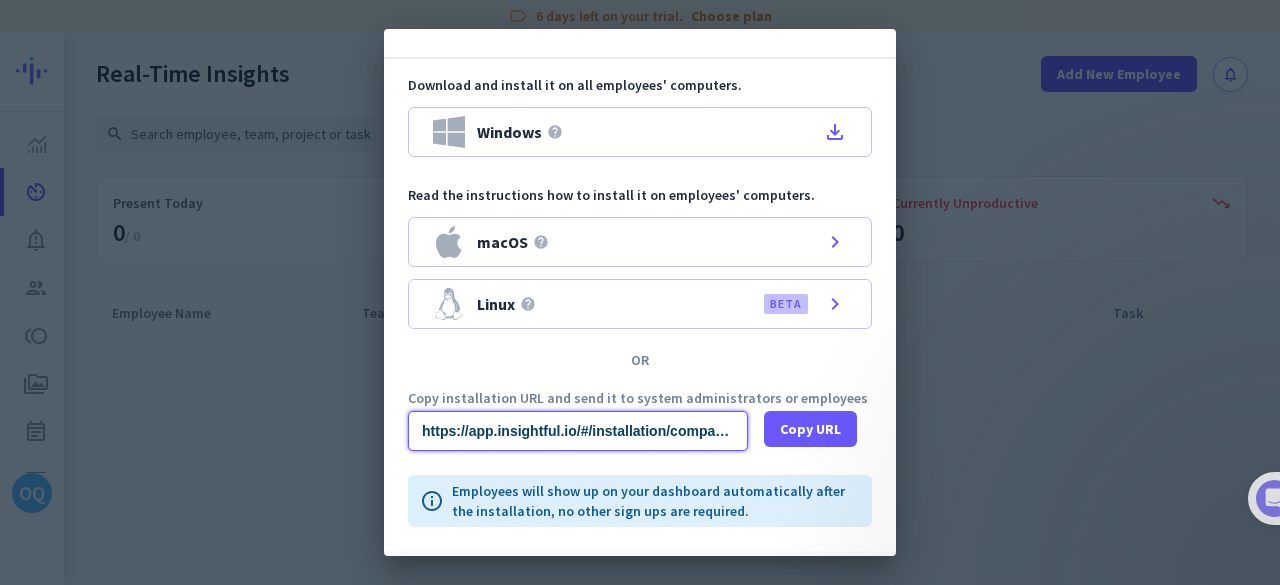 scroll, scrollTop: 110, scrollLeft: 0, axis: vertical 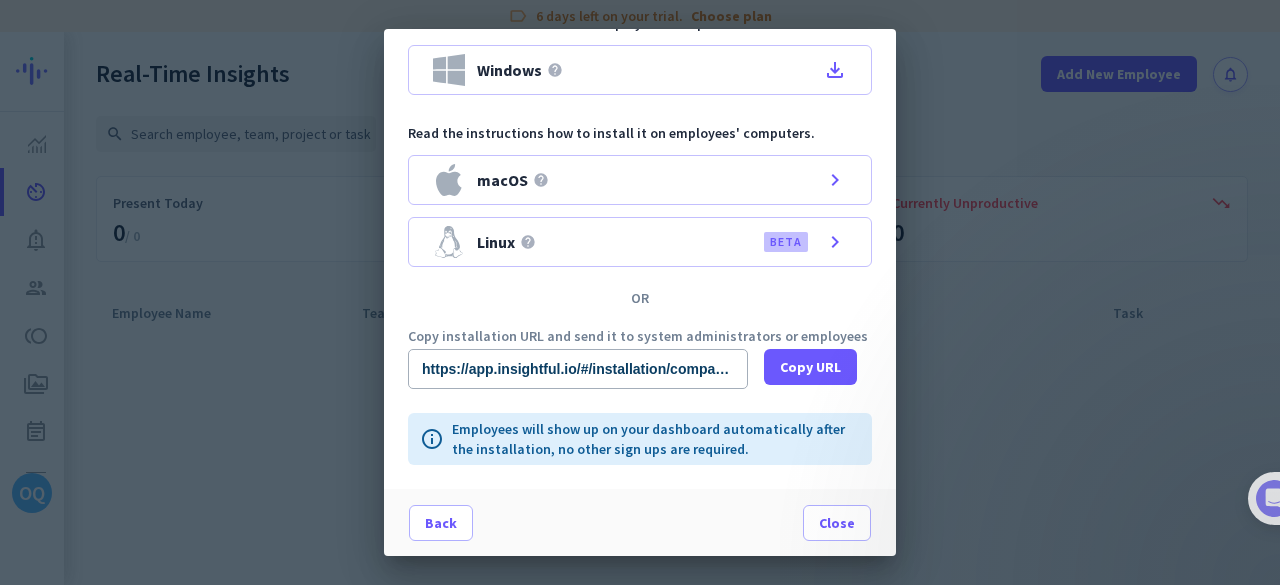 click on "Back   Close" at bounding box center (640, 523) 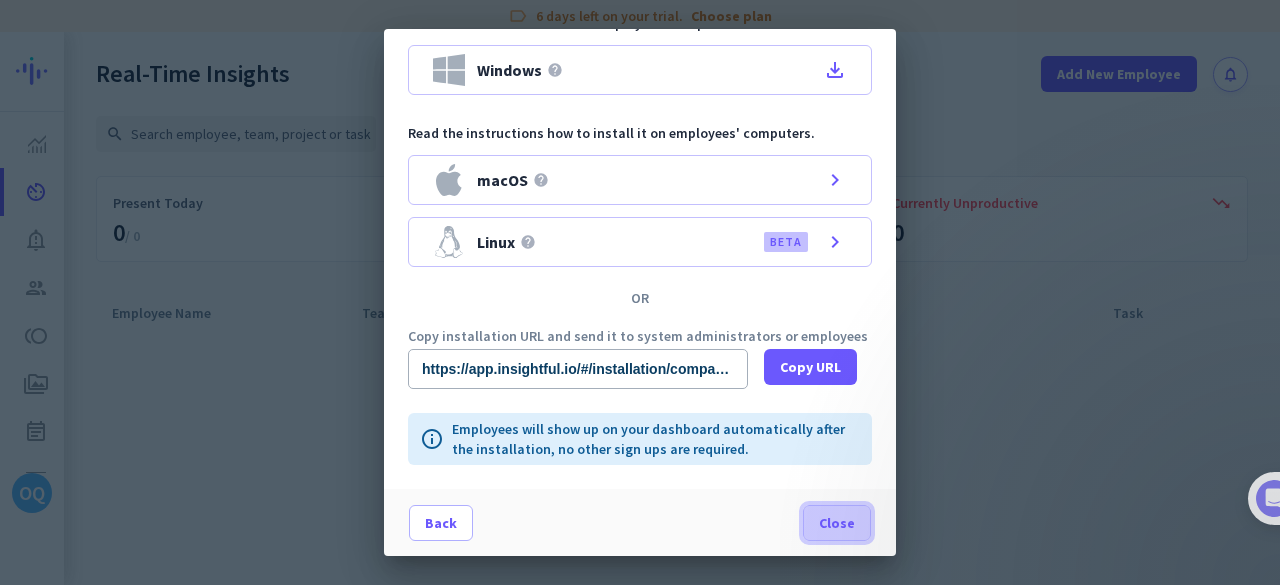 click at bounding box center [837, 523] 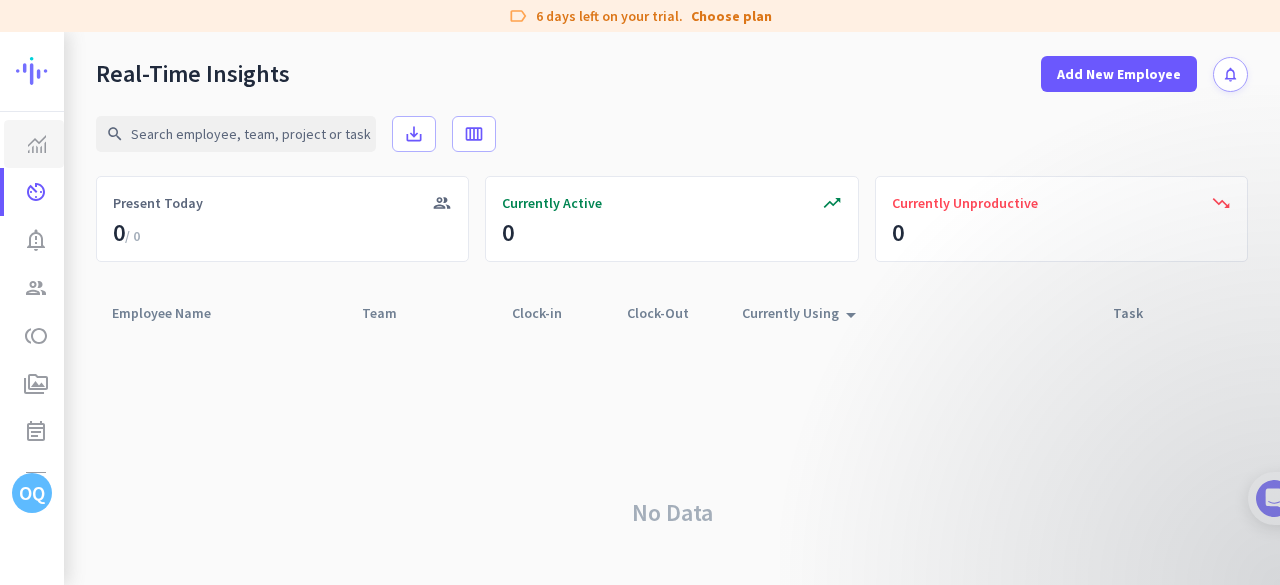 click on "Productivity Trends" 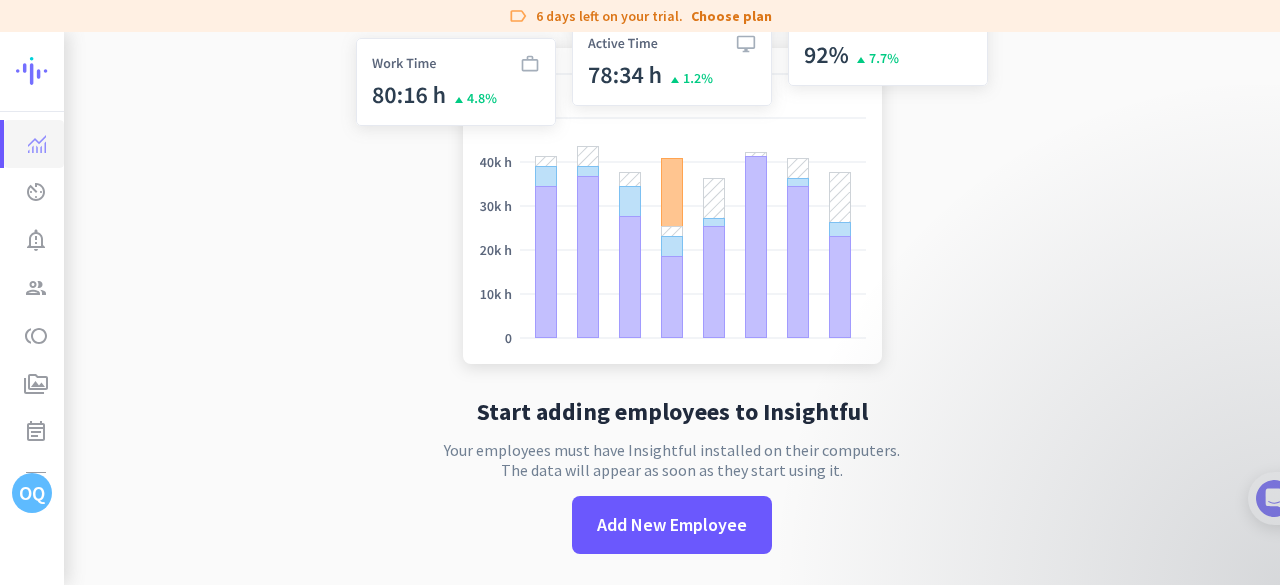 scroll, scrollTop: 0, scrollLeft: 0, axis: both 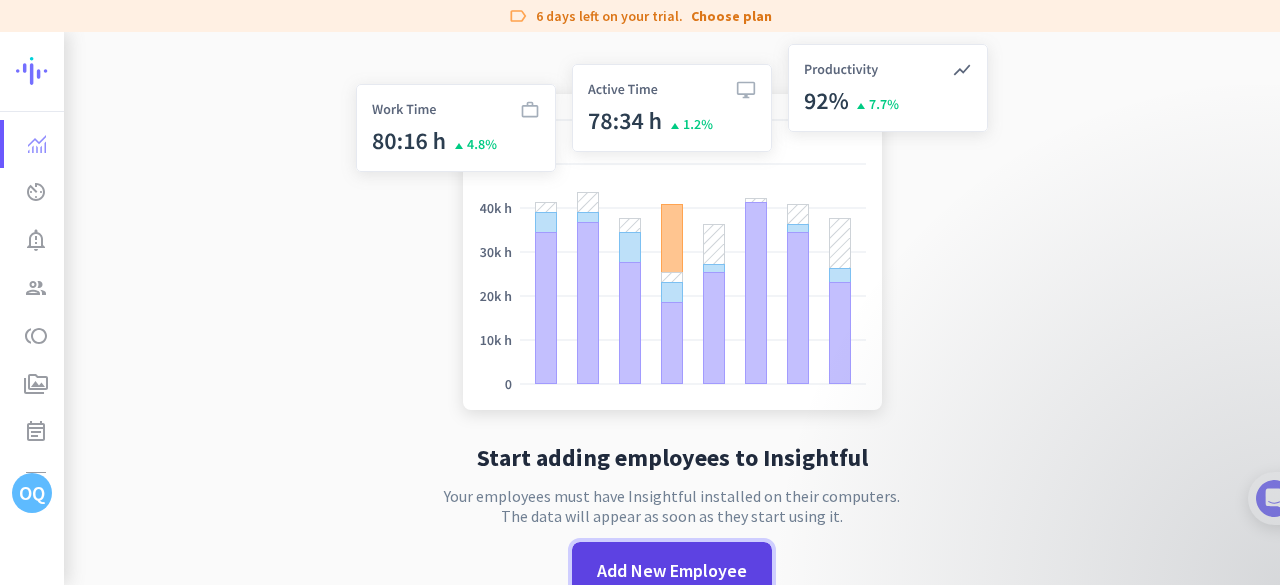 click on "Add New Employee" 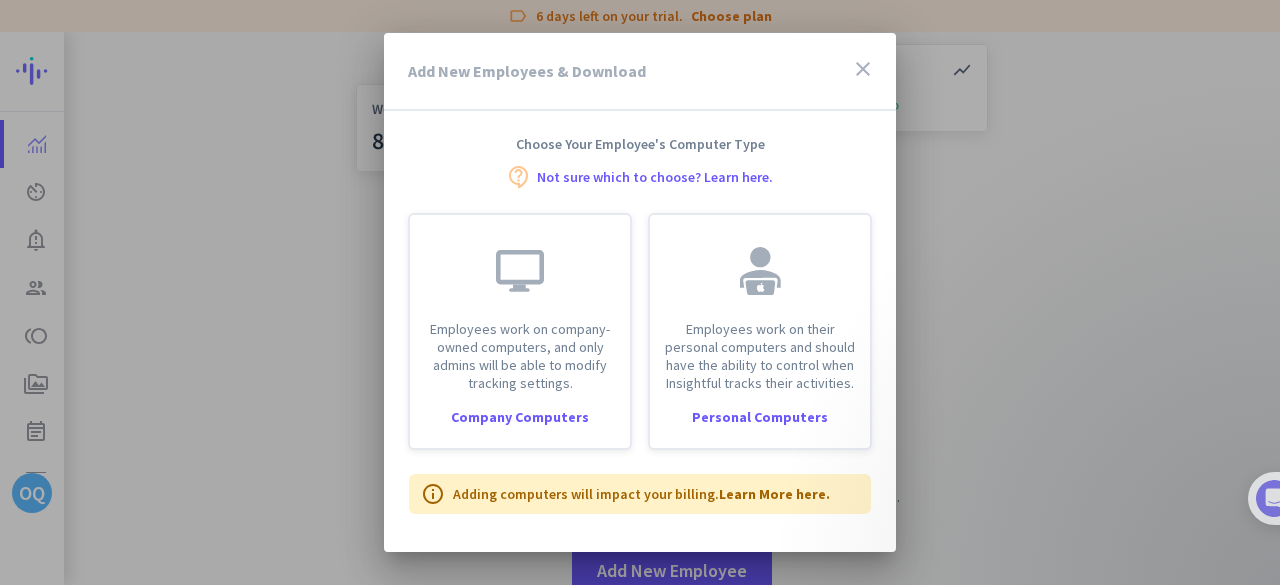 click at bounding box center [640, 292] 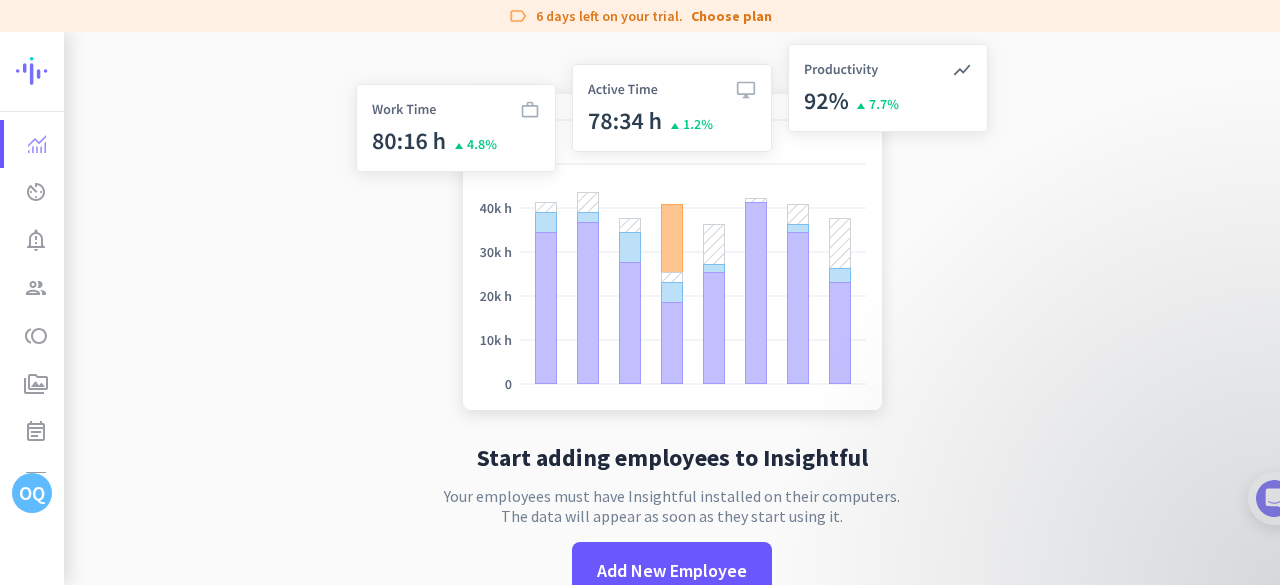 scroll, scrollTop: 46, scrollLeft: 0, axis: vertical 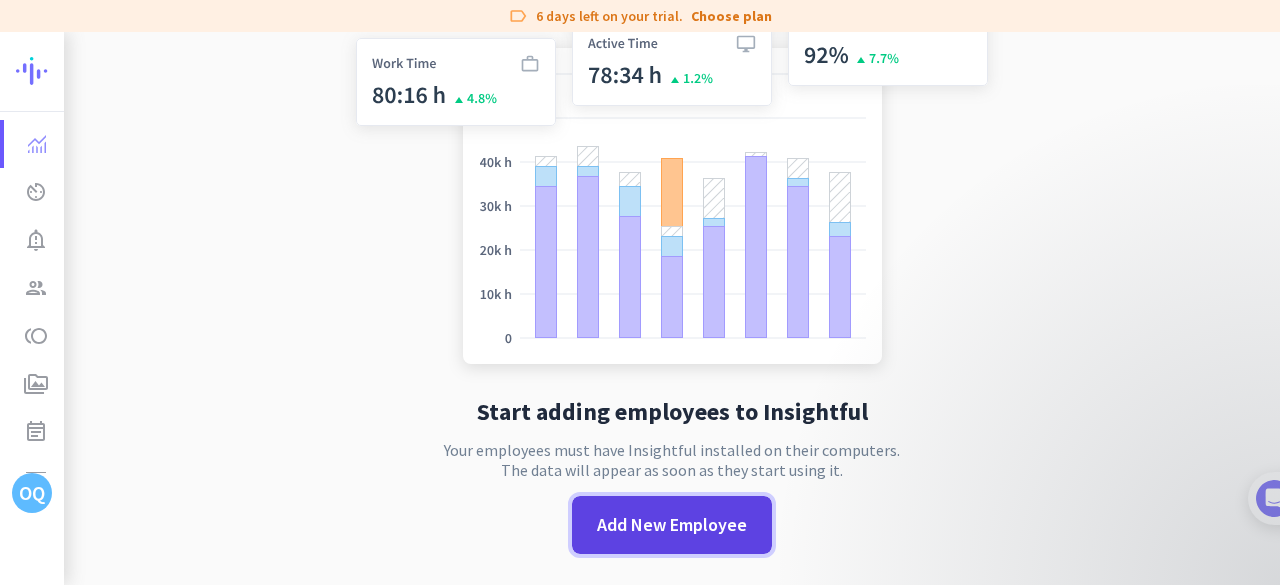 click on "Add New Employee" 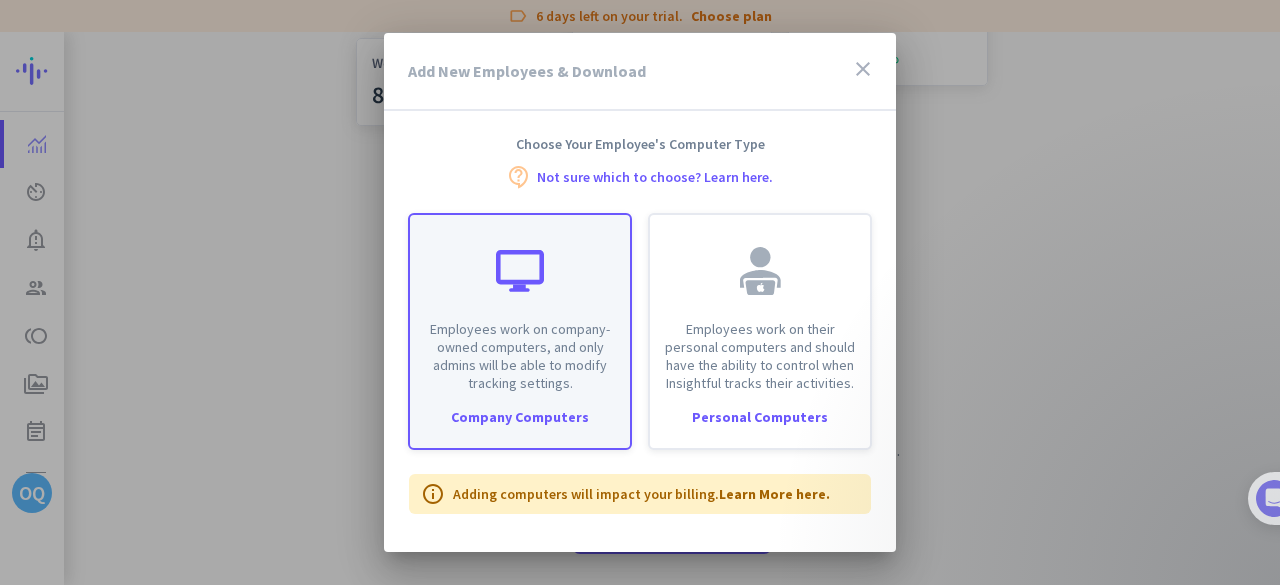 click on "Employees work on company-owned computers, and only admins will be able to modify tracking settings." at bounding box center [520, 356] 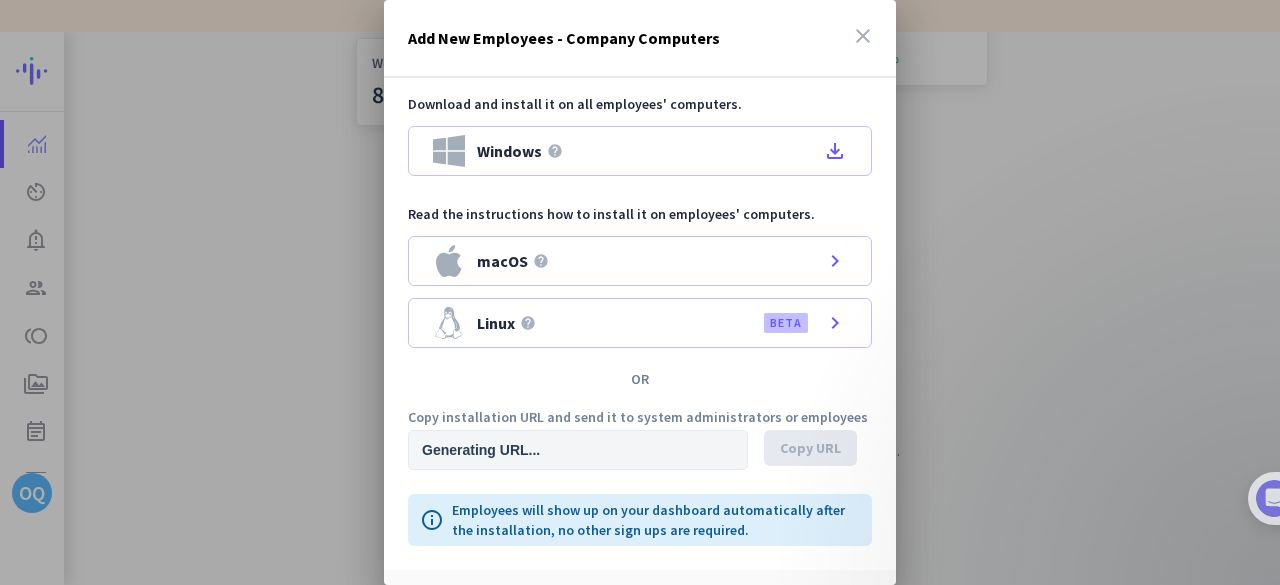 type on "https://app.insightful.io/#/installation/company?token=[TOKEN]&organizationId=[ORG_ID]" 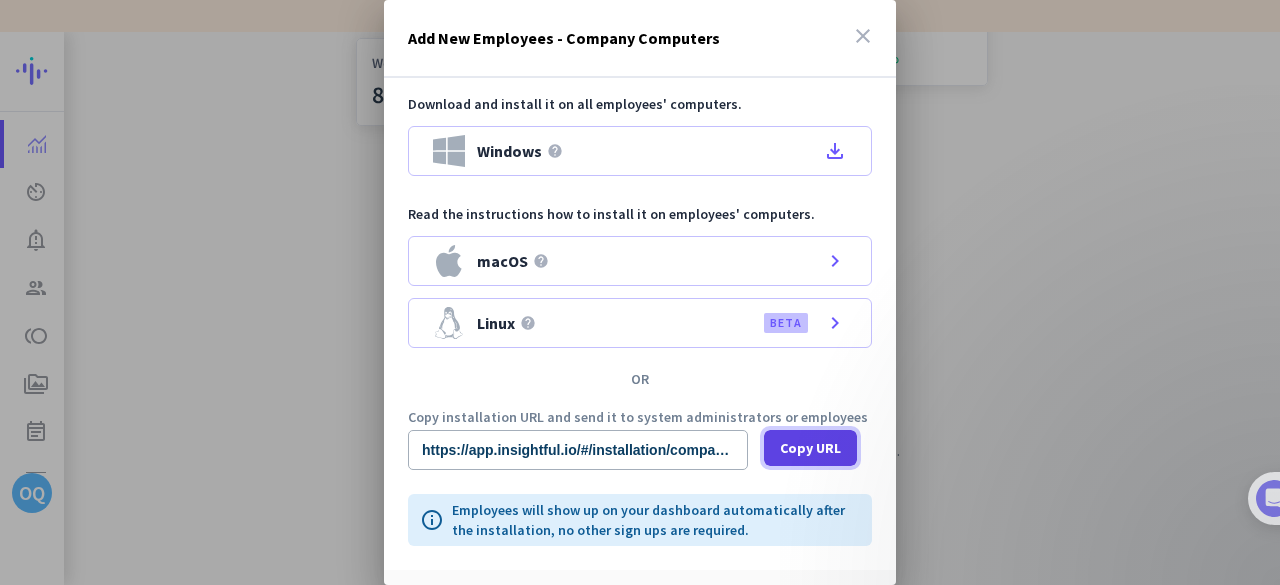 click on "Copy URL" at bounding box center [810, 448] 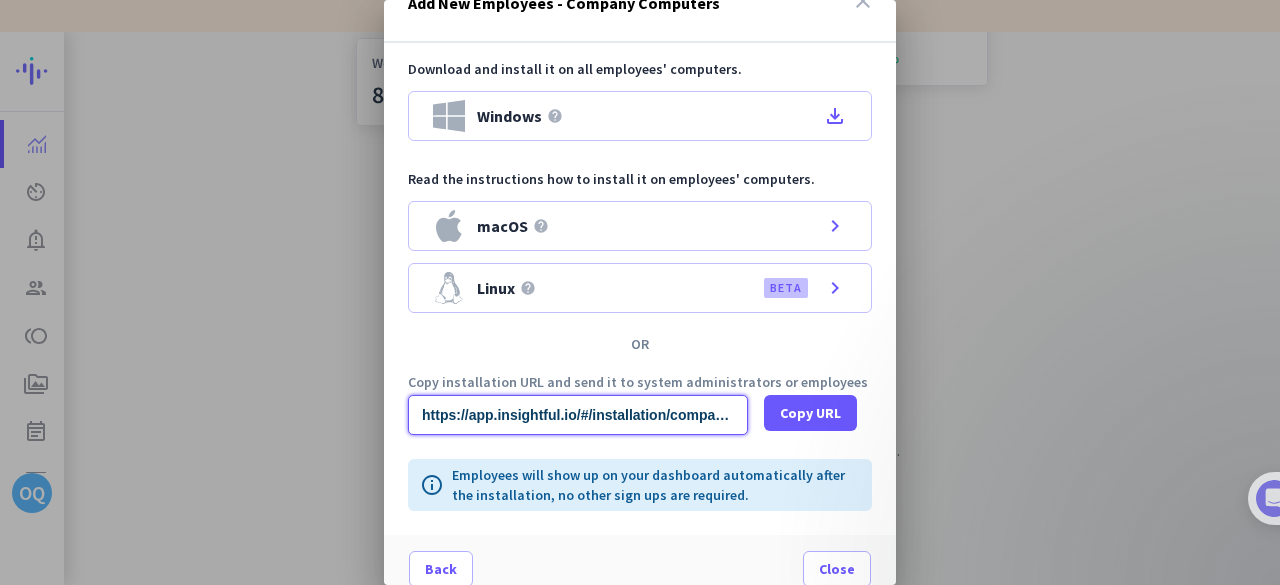 scroll, scrollTop: 51, scrollLeft: 0, axis: vertical 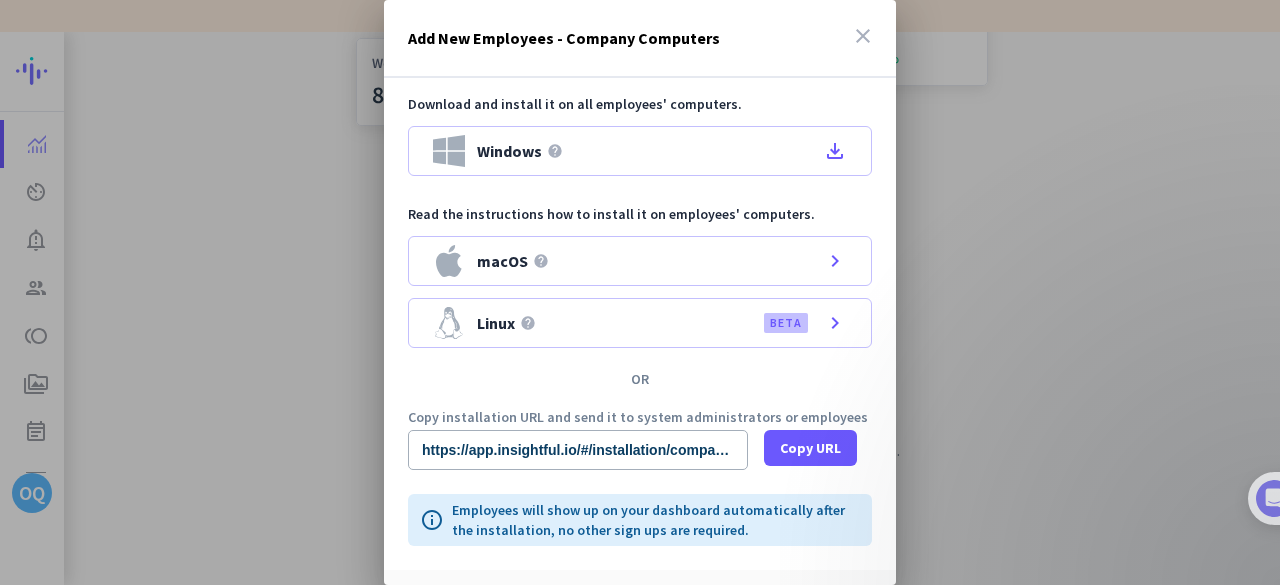click on "close" at bounding box center [863, 38] 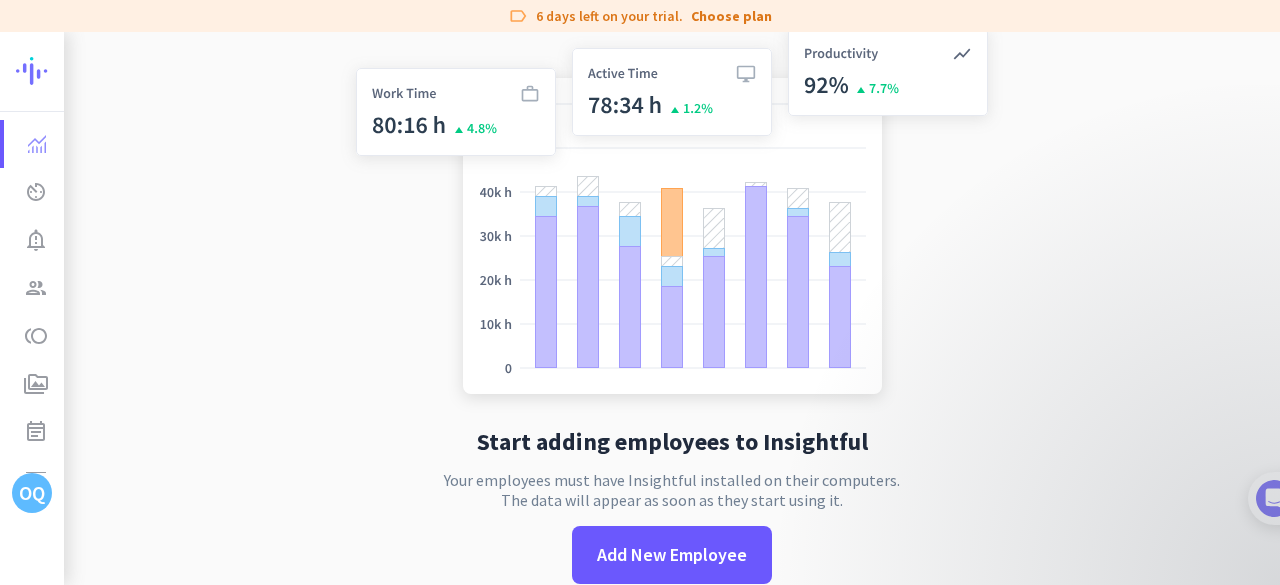 scroll, scrollTop: 0, scrollLeft: 0, axis: both 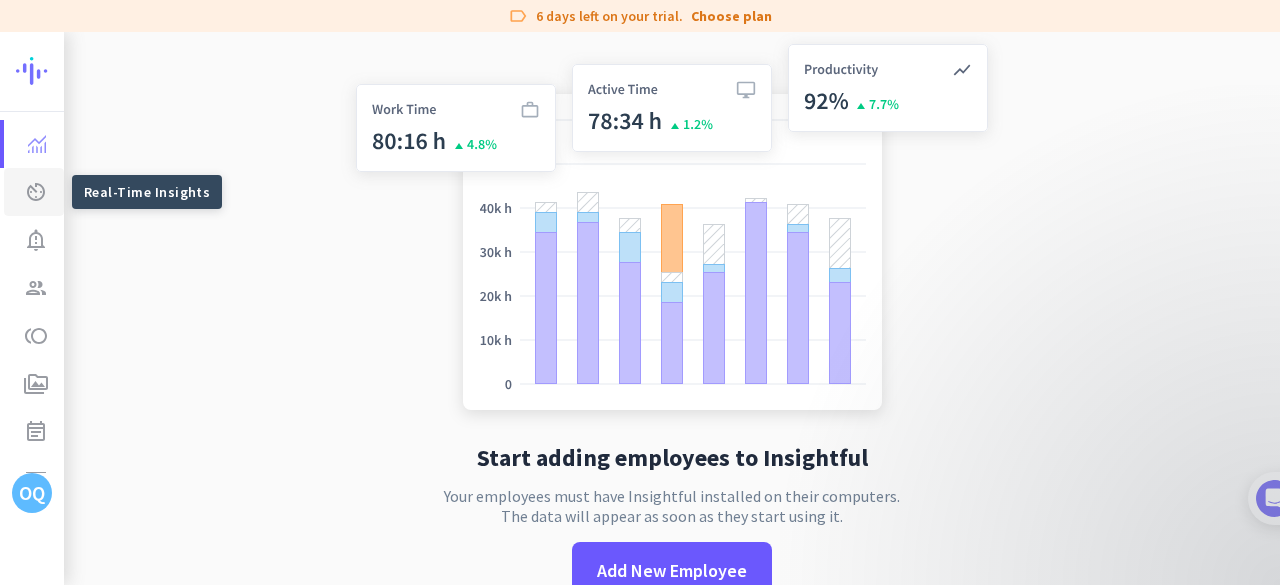click on "av_timer" 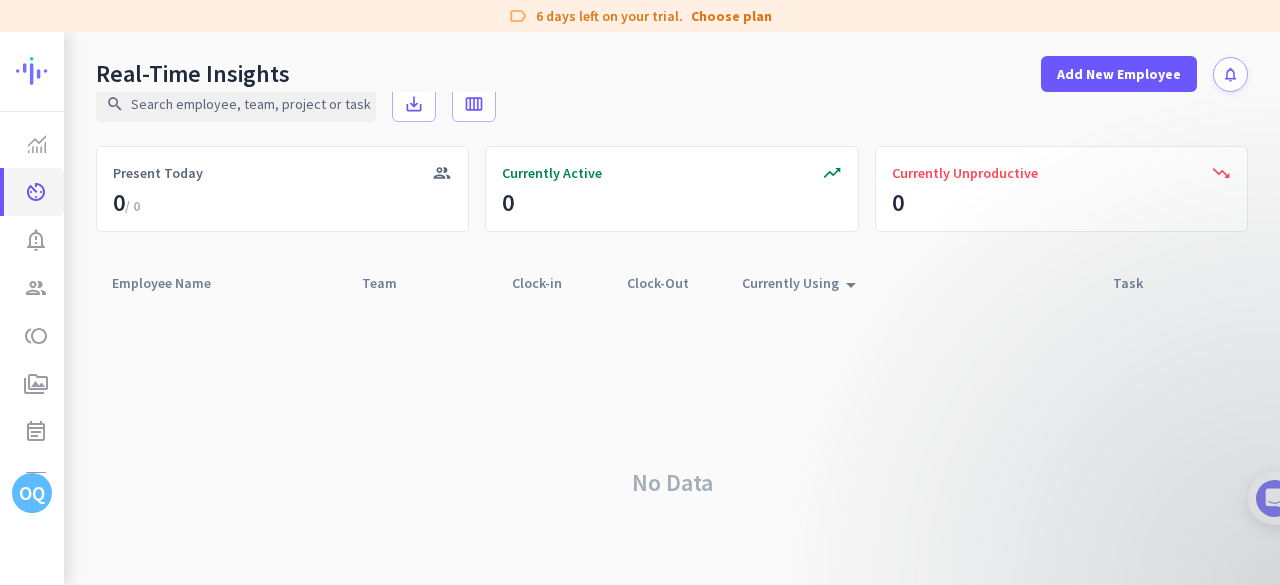 scroll, scrollTop: 0, scrollLeft: 0, axis: both 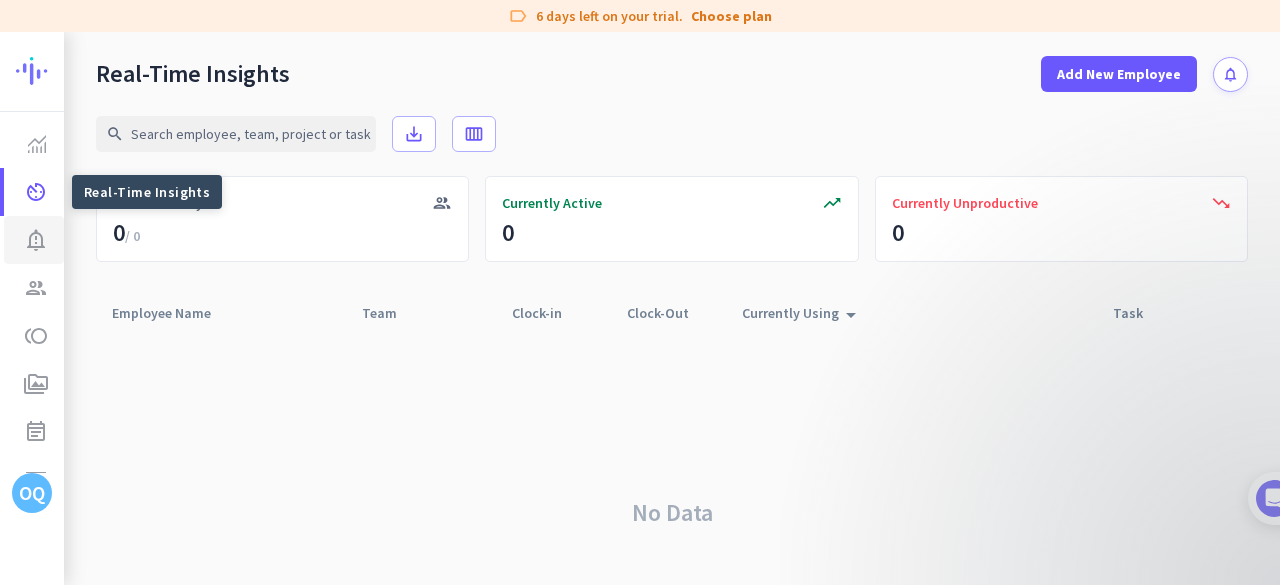 click on "notification_important" 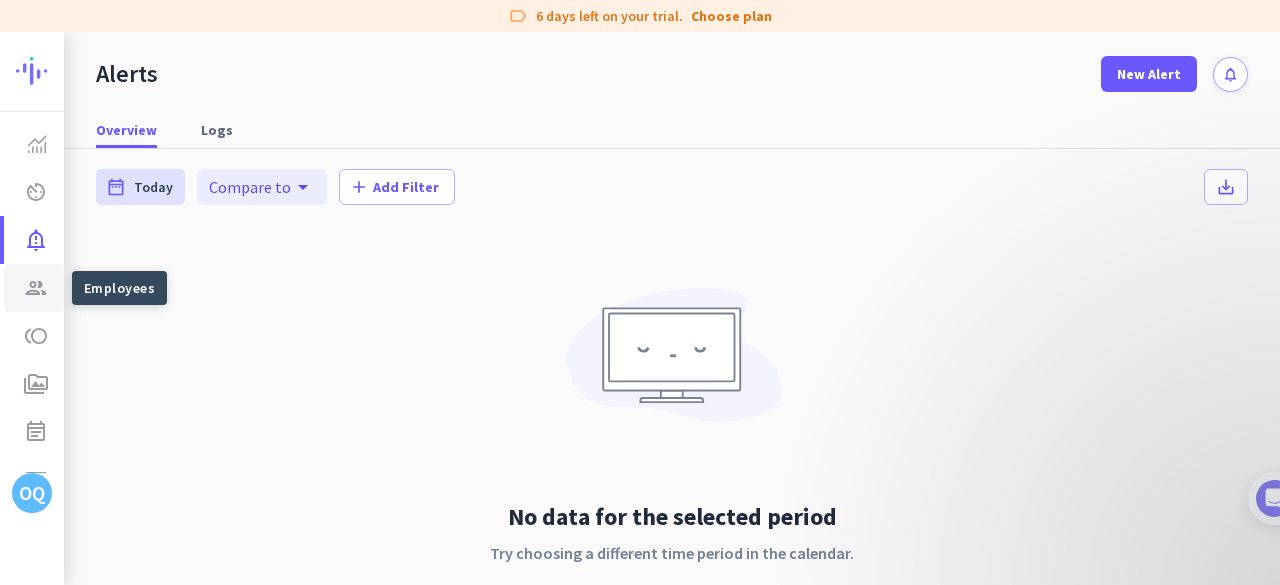 click on "group  Employees" 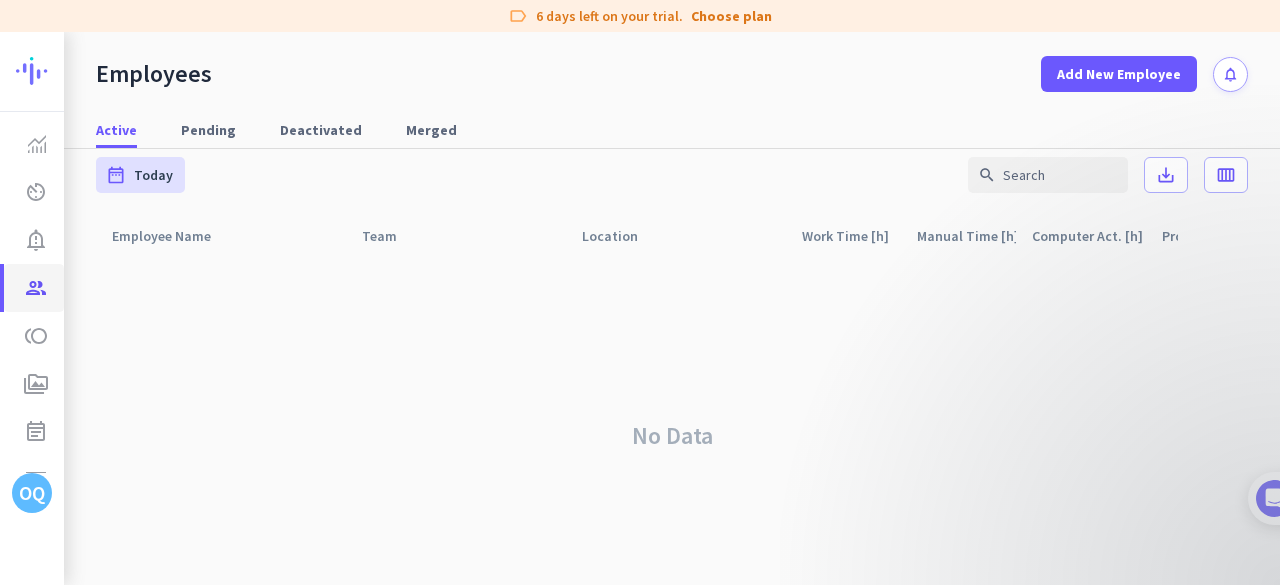 scroll, scrollTop: 0, scrollLeft: 0, axis: both 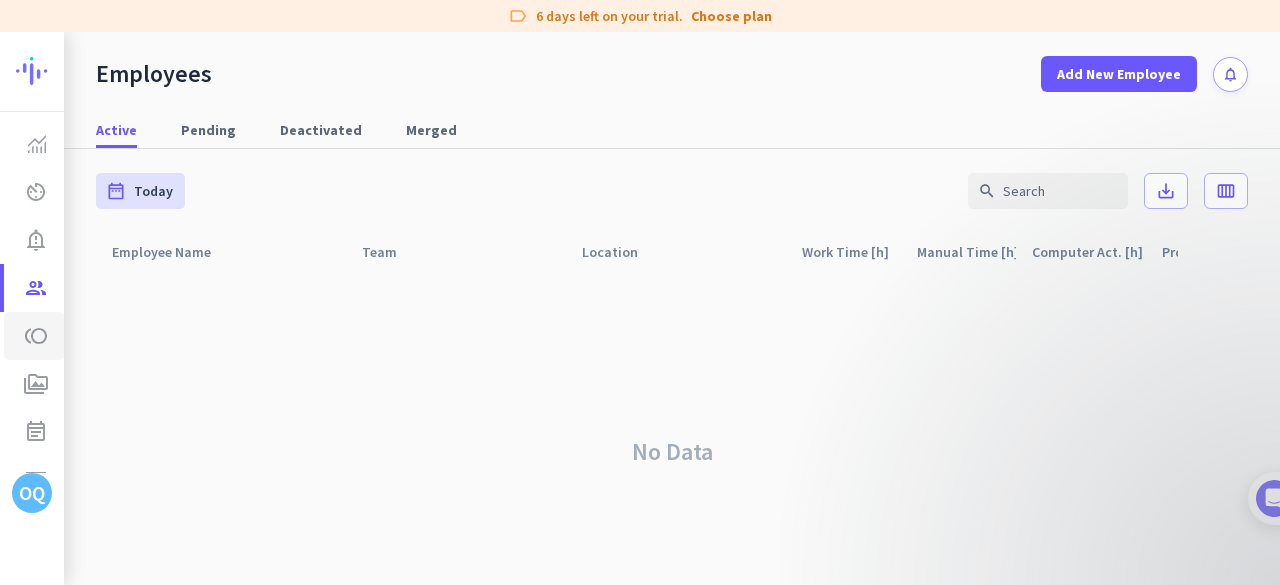 click on "toll  Teams" 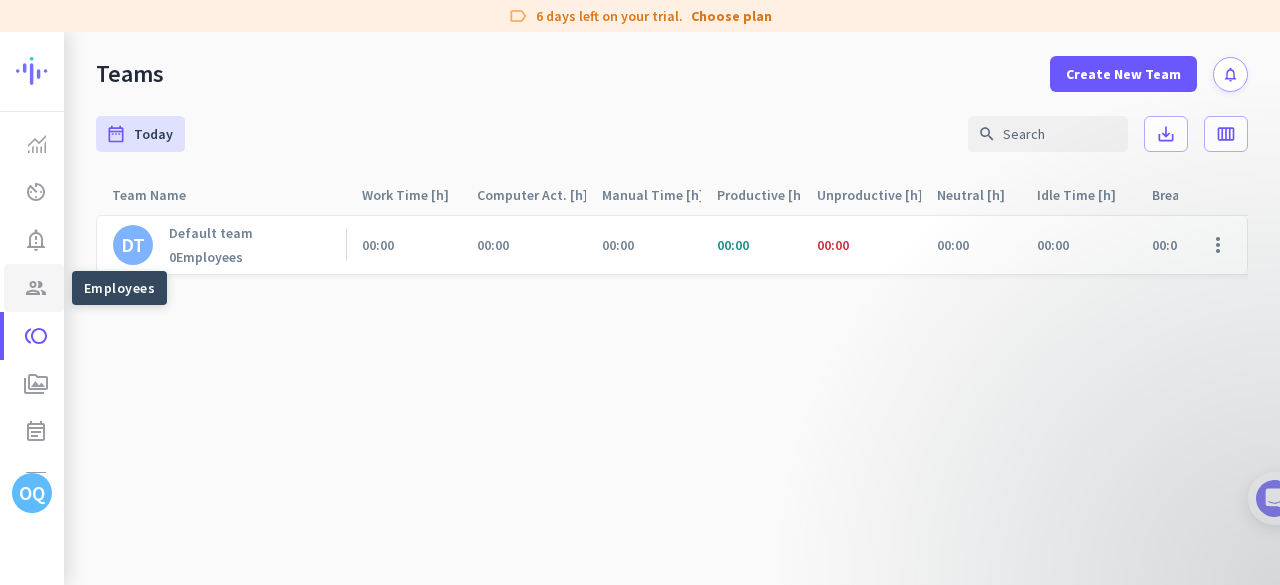 click on "group" 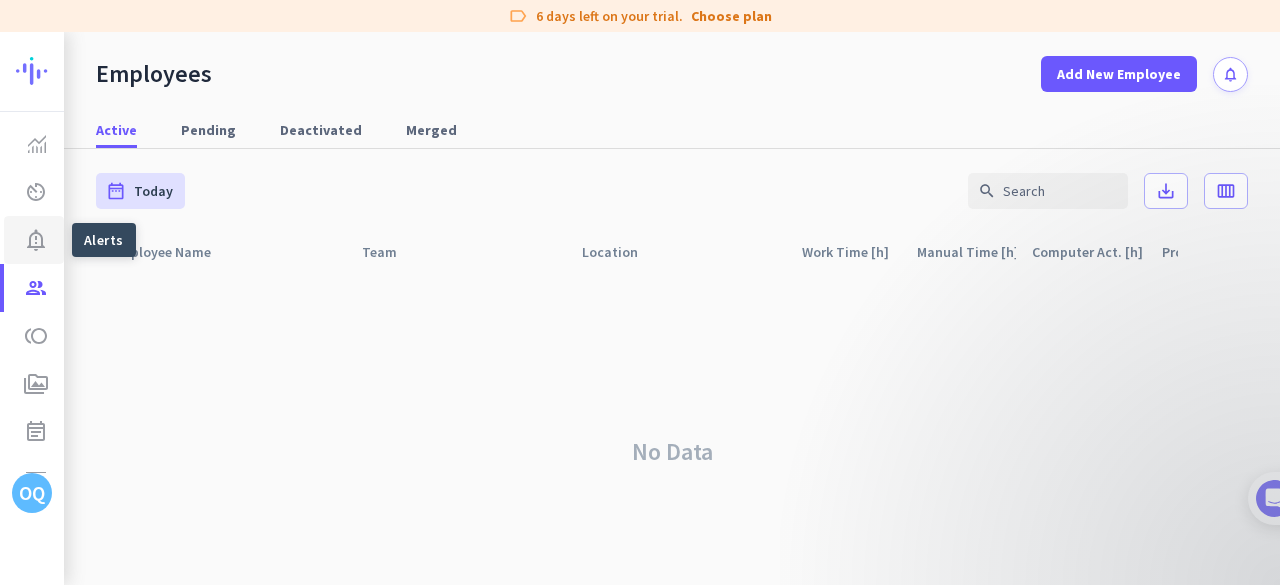 click on "notification_important" 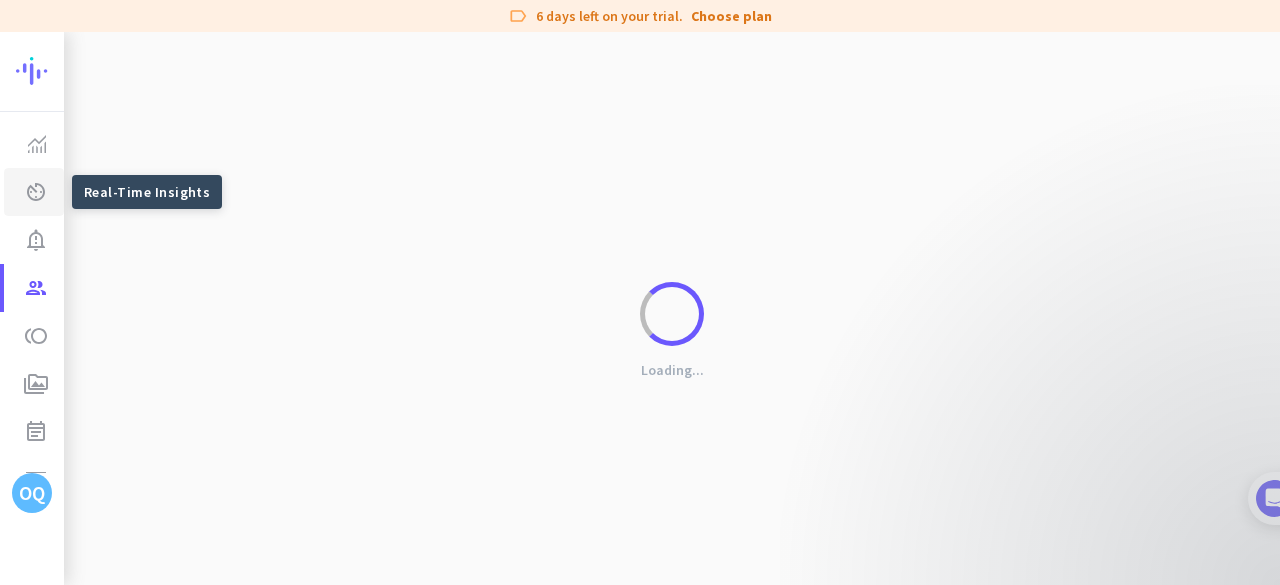 click on "av_timer  Real-Time Insights" 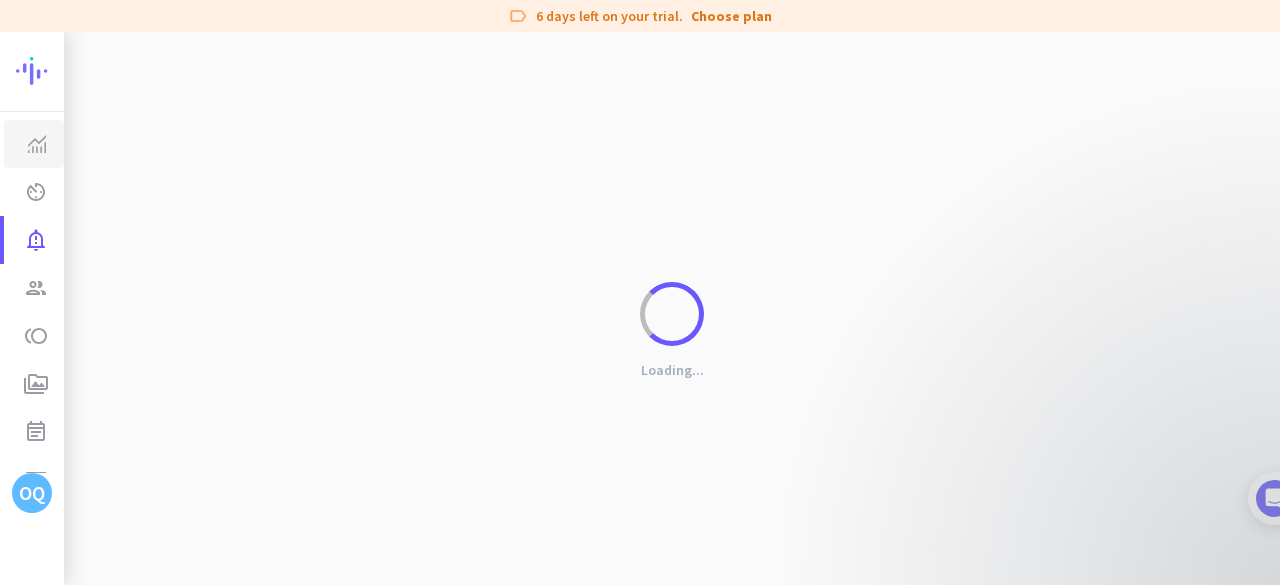 click 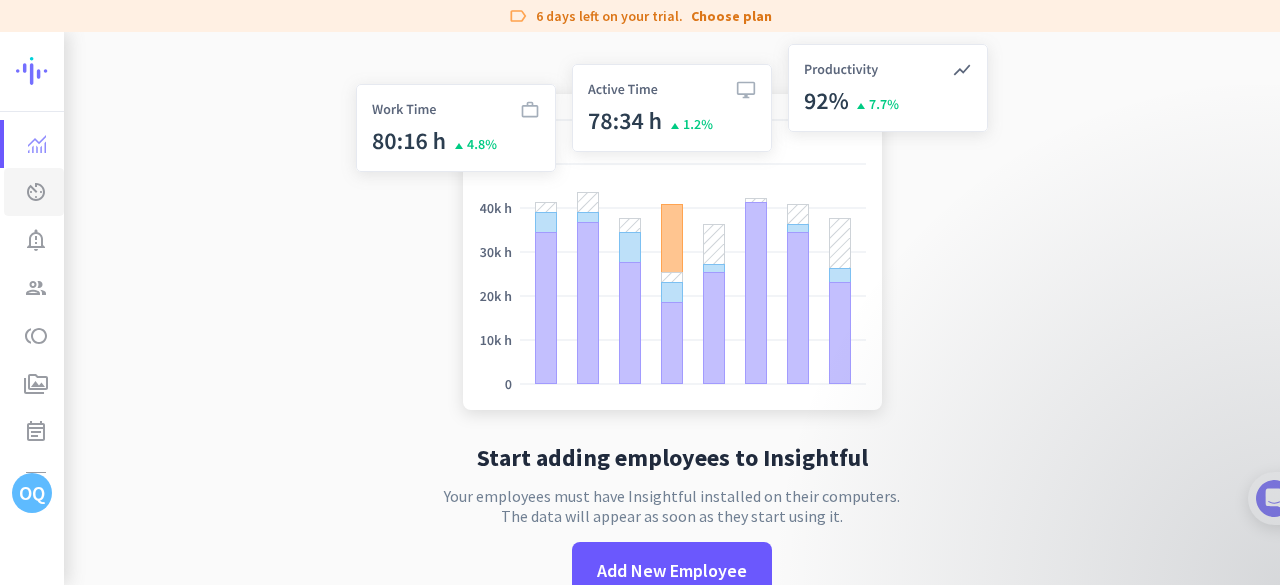 click on "av_timer" 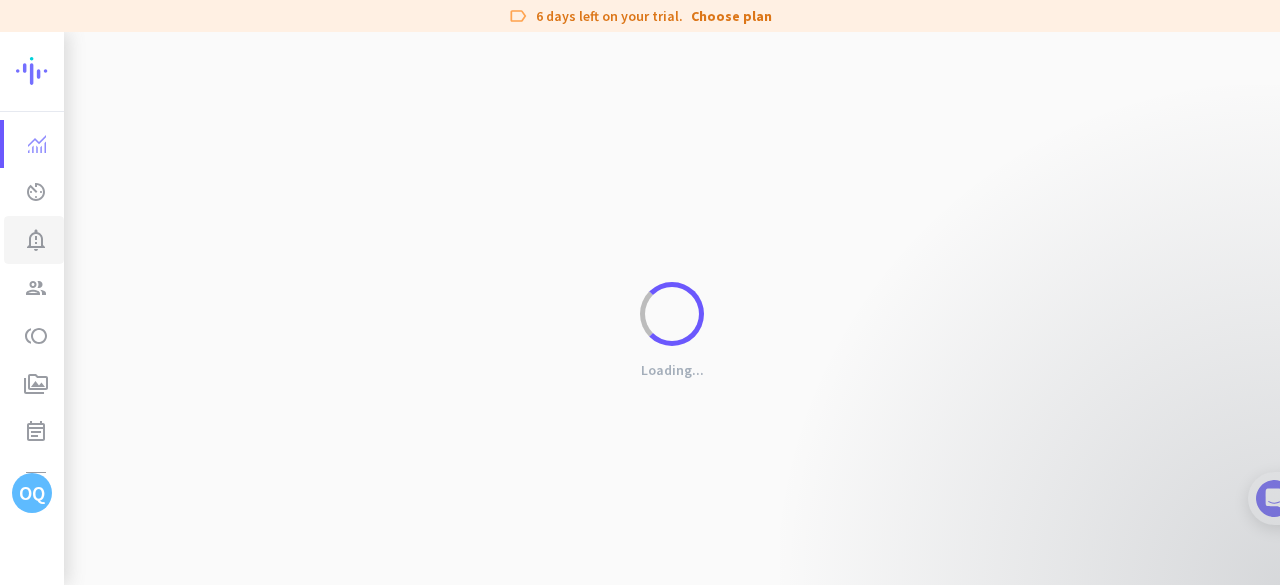 click on "notification_important  Alerts" 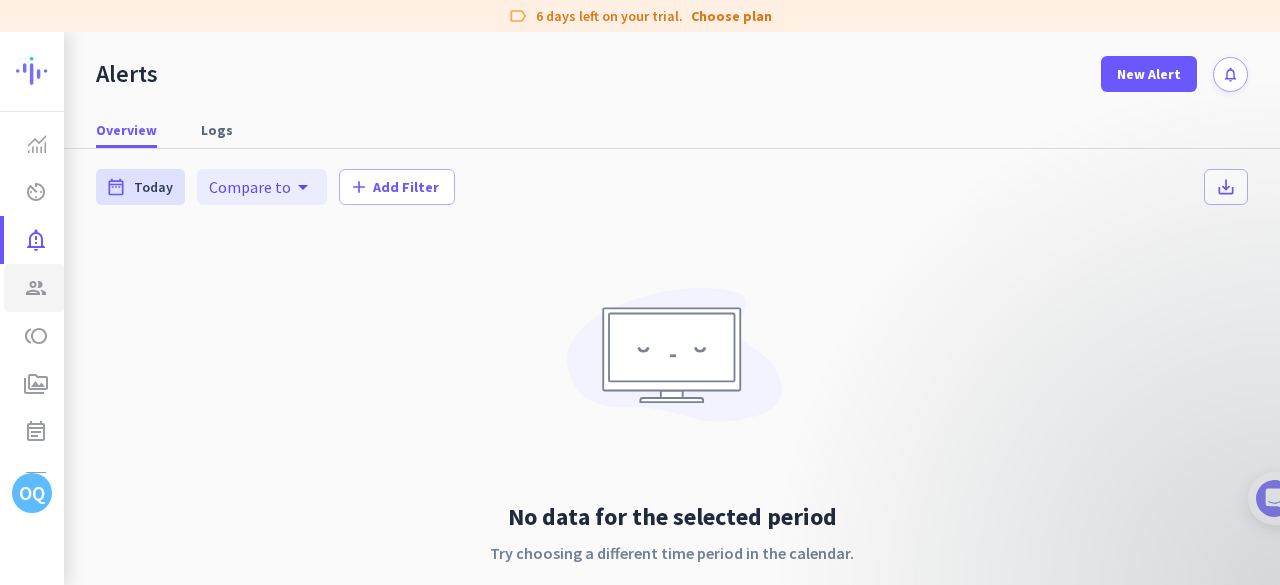 click on "group" 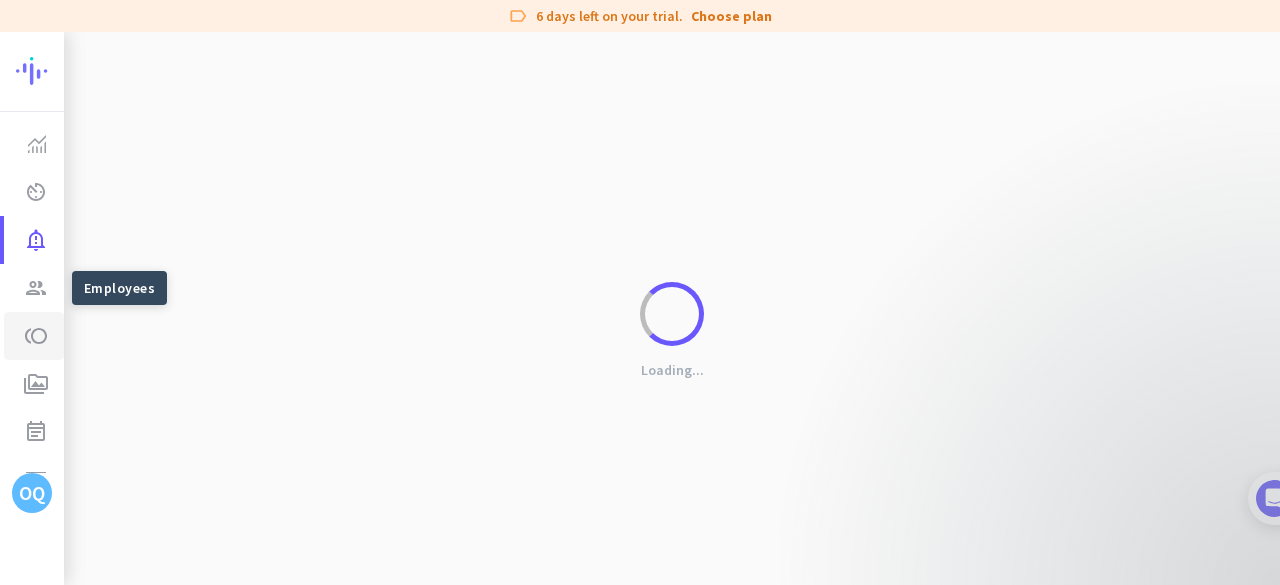 click on "toll" 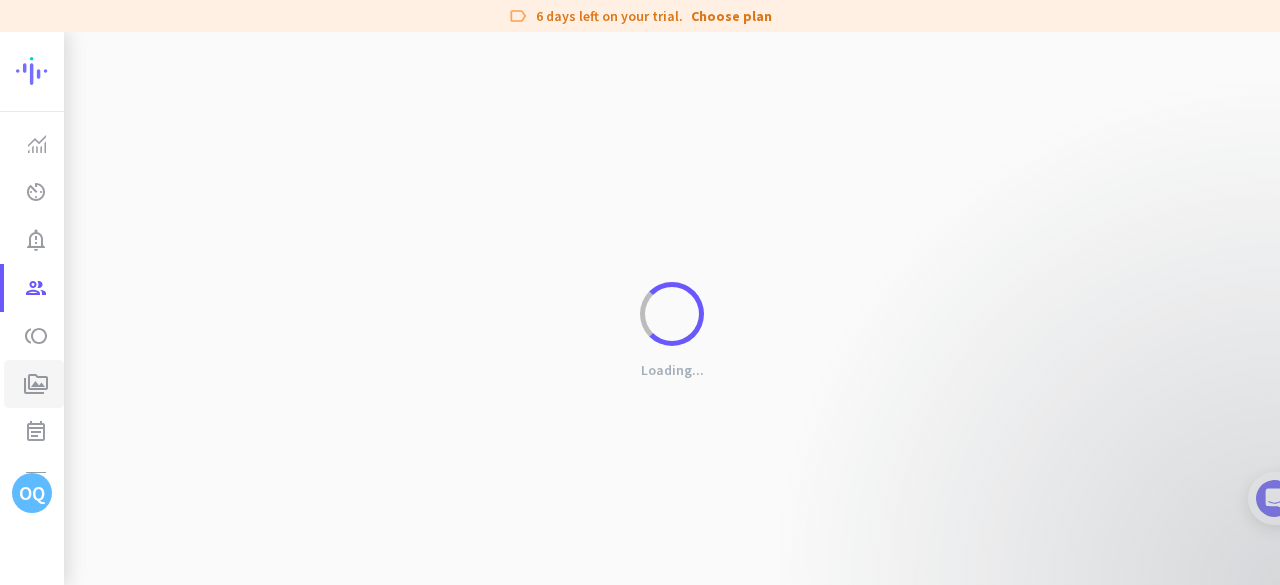 click on "perm_media  Screenshots" 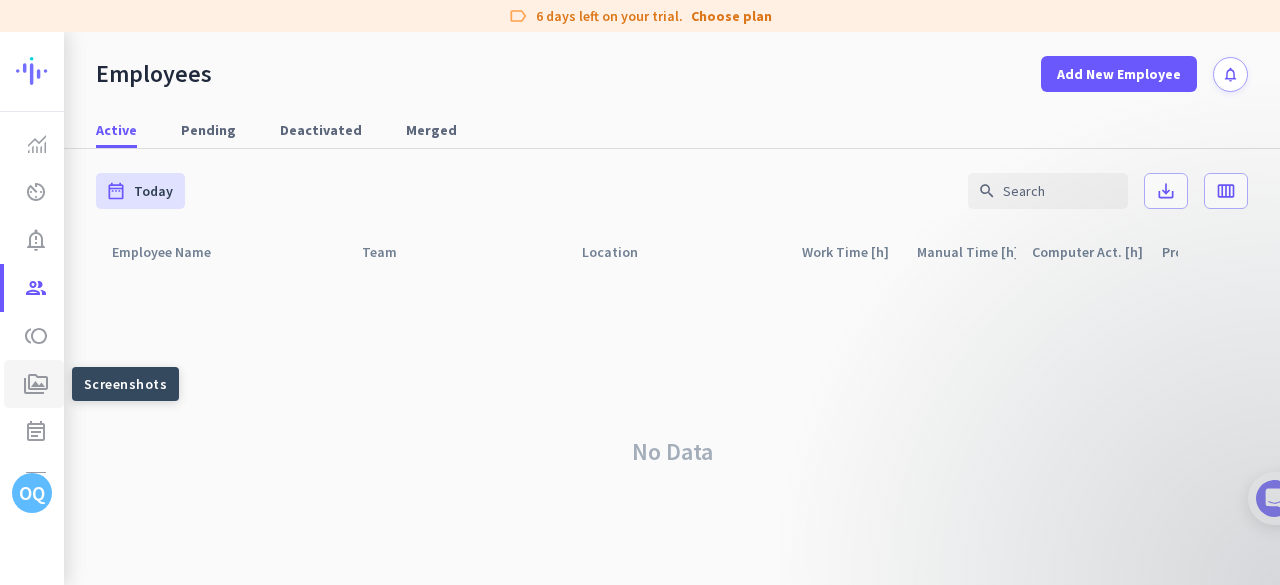 click on "perm_media  Screenshots" 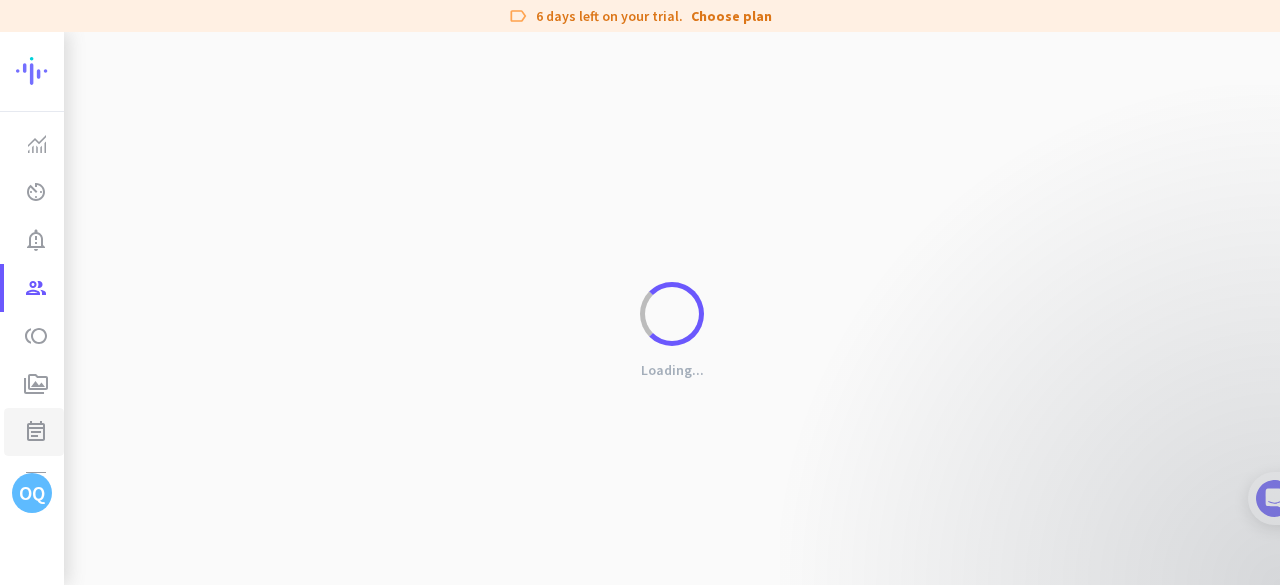 click on "event_note" 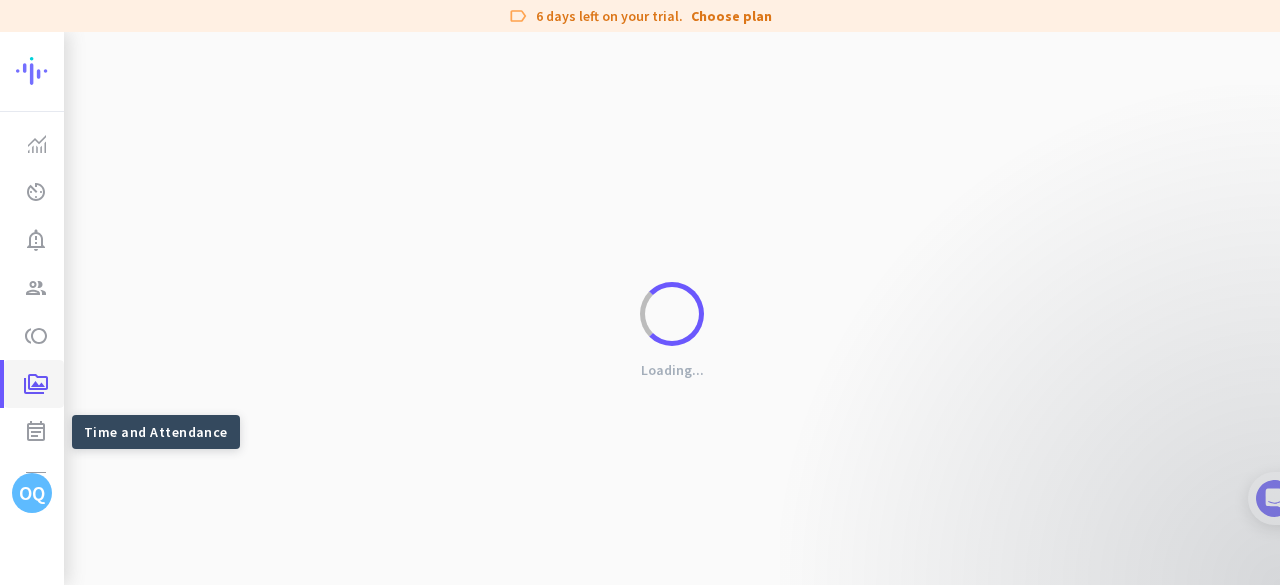 click on "perm_media" 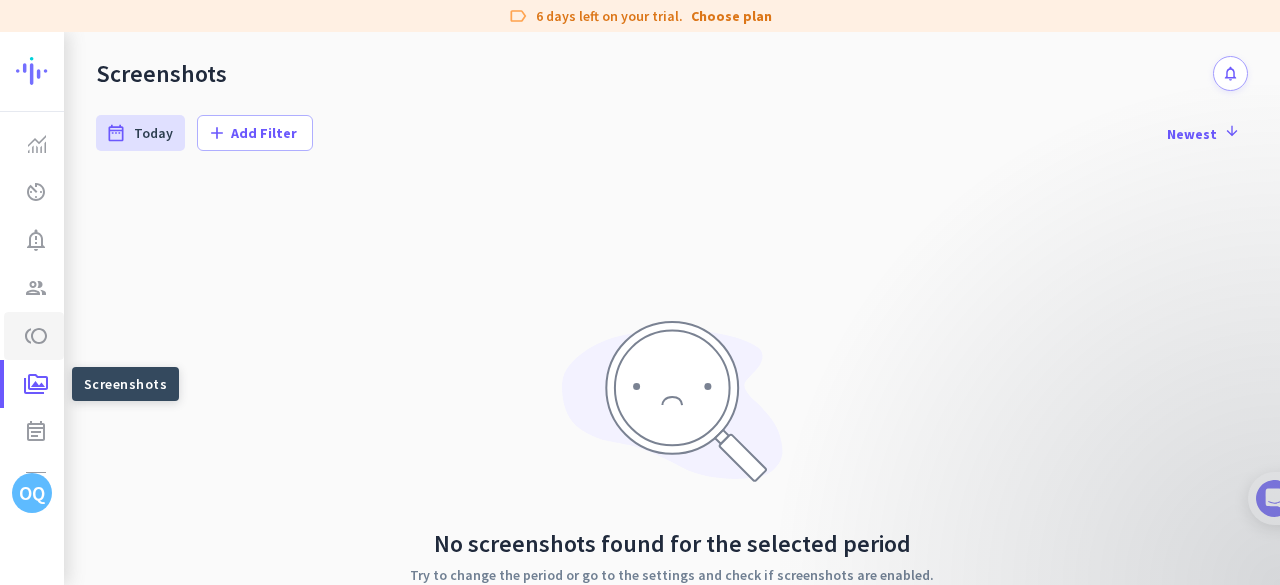 click on "toll  Teams" 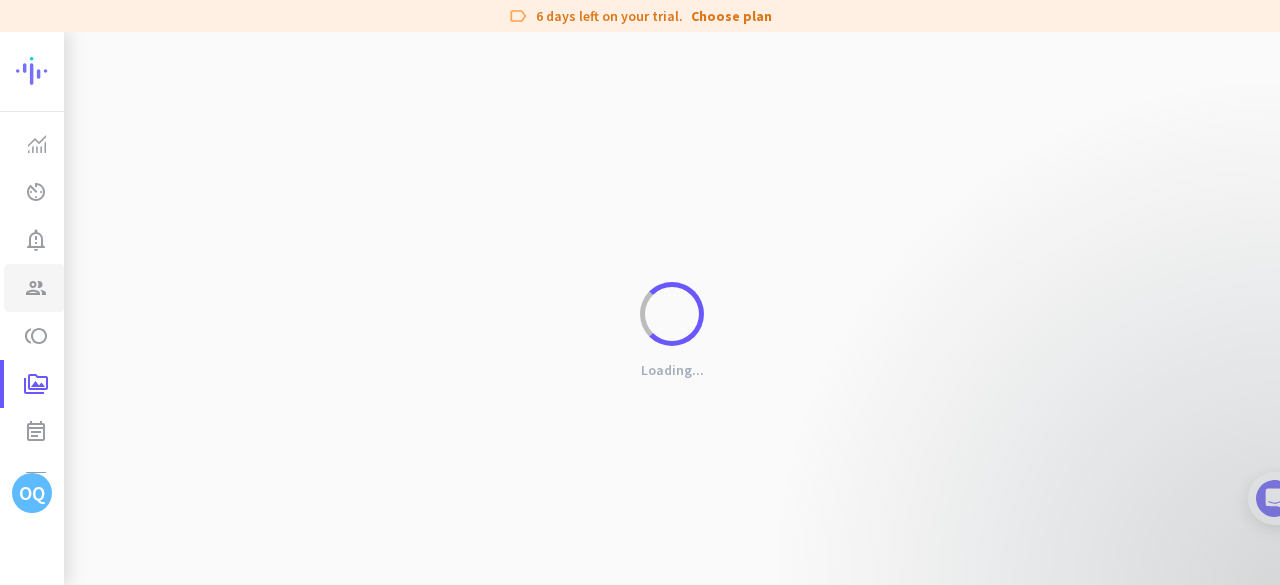 click on "group" 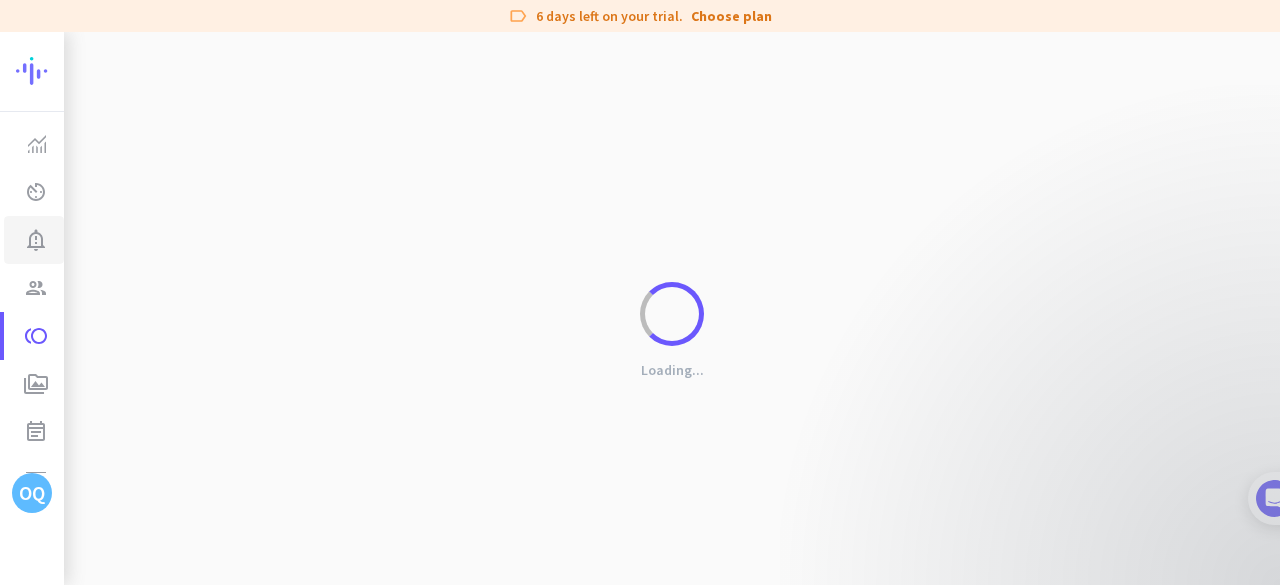 click on "notification_important" 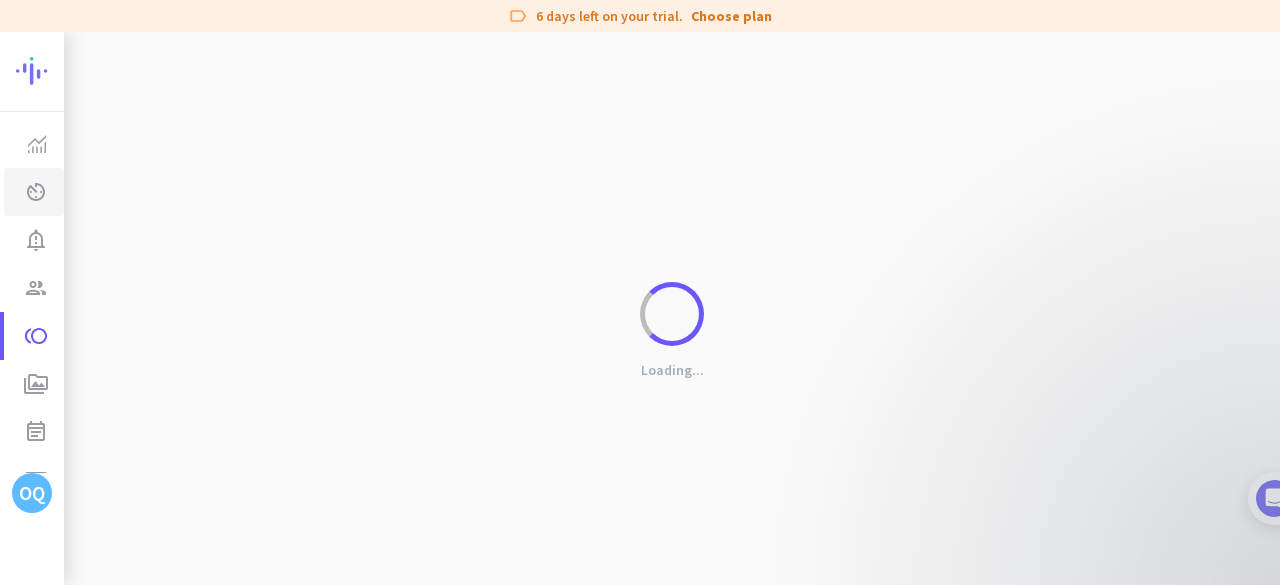 click on "av_timer  Real-Time Insights" 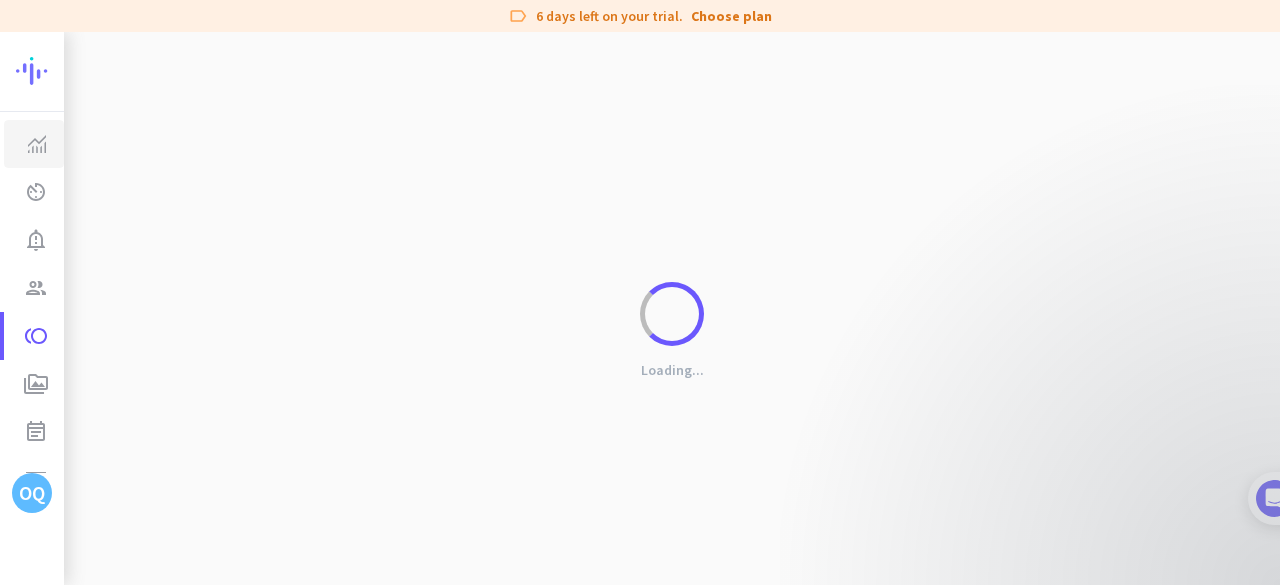 click on "Productivity Trends" 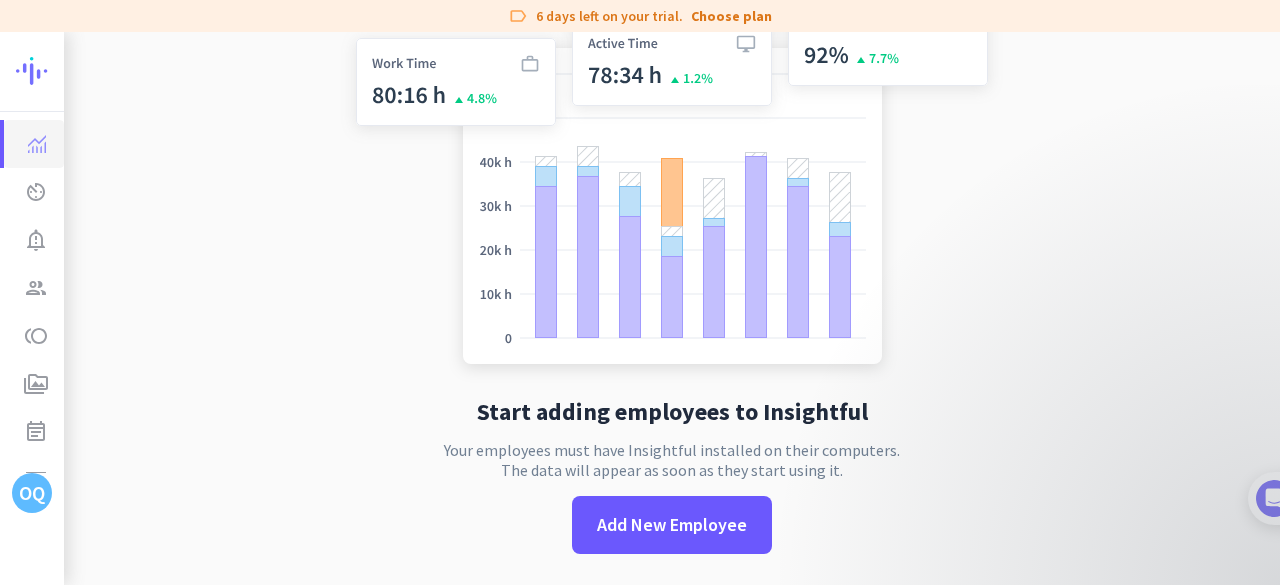 scroll, scrollTop: 0, scrollLeft: 0, axis: both 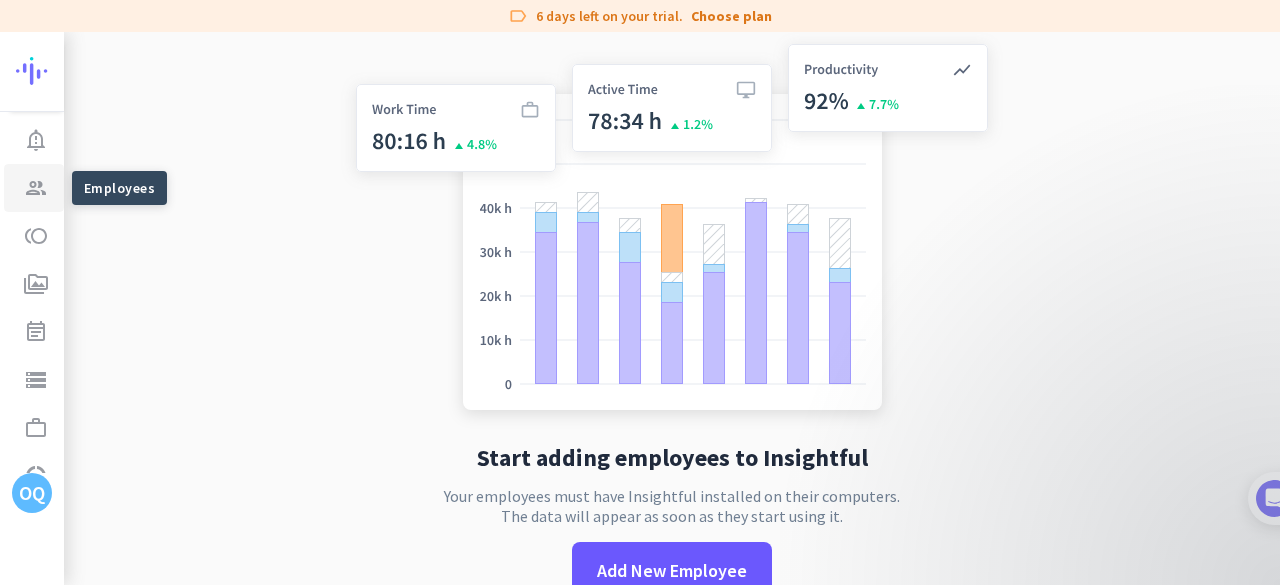 click on "group  Employees" 